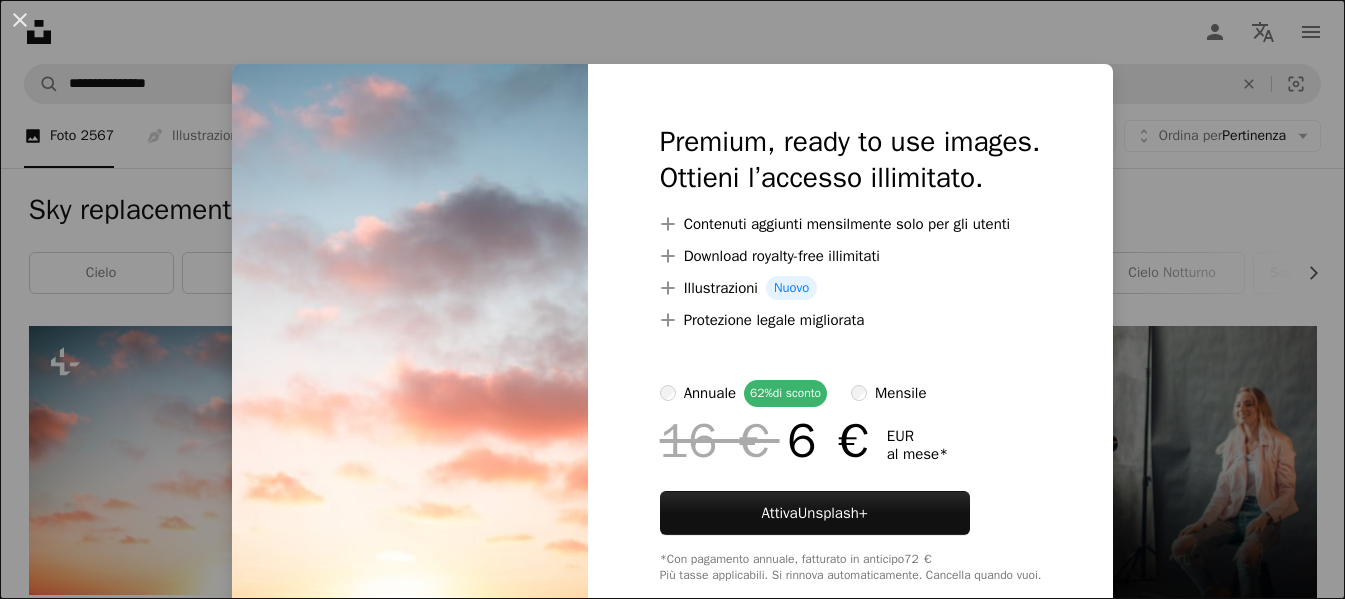 scroll, scrollTop: 200, scrollLeft: 0, axis: vertical 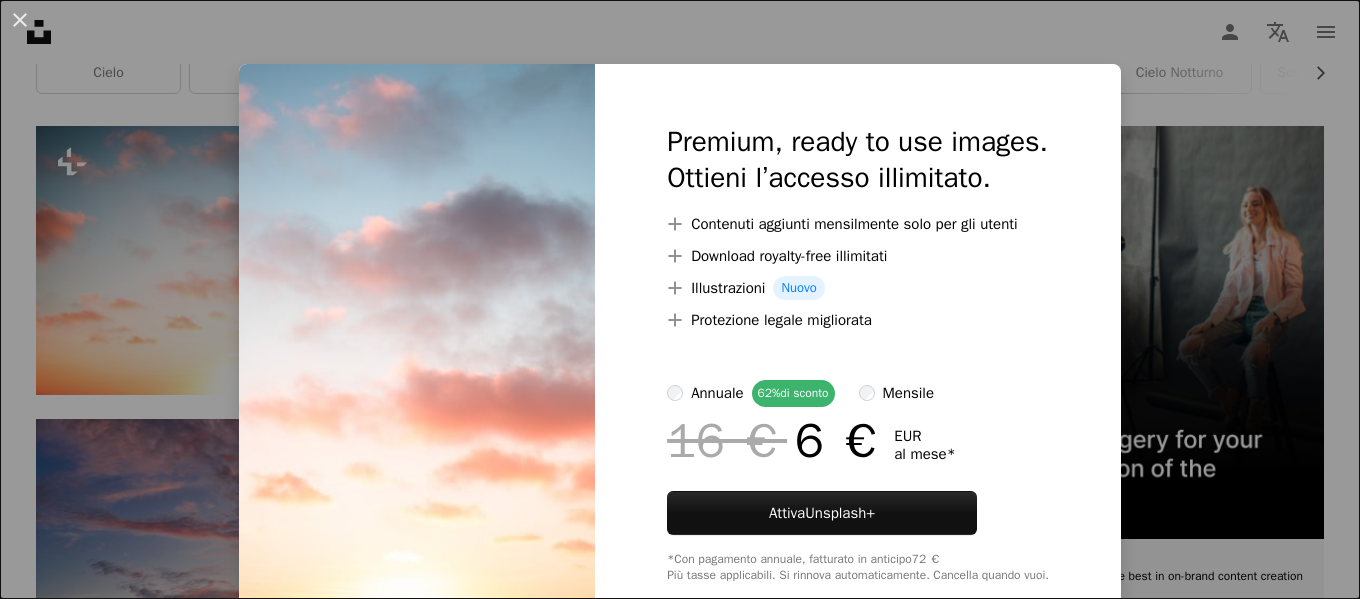 click on "A plus sign Illustrazioni  Nuovo" at bounding box center (858, 288) 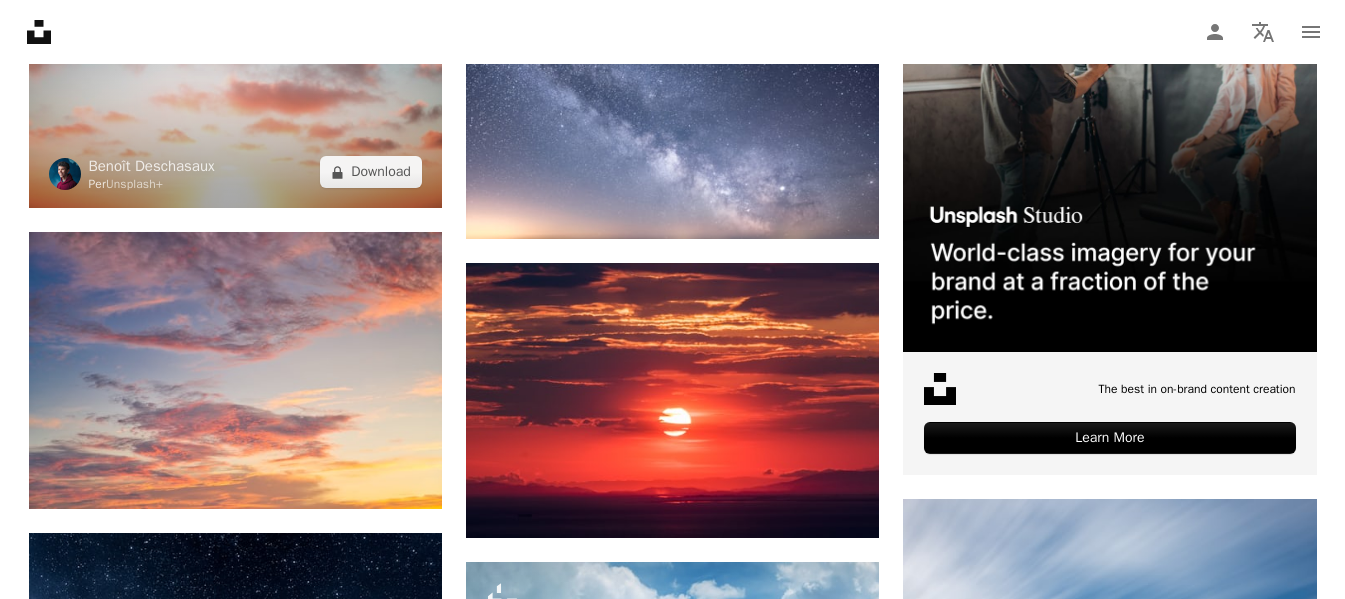 scroll, scrollTop: 500, scrollLeft: 0, axis: vertical 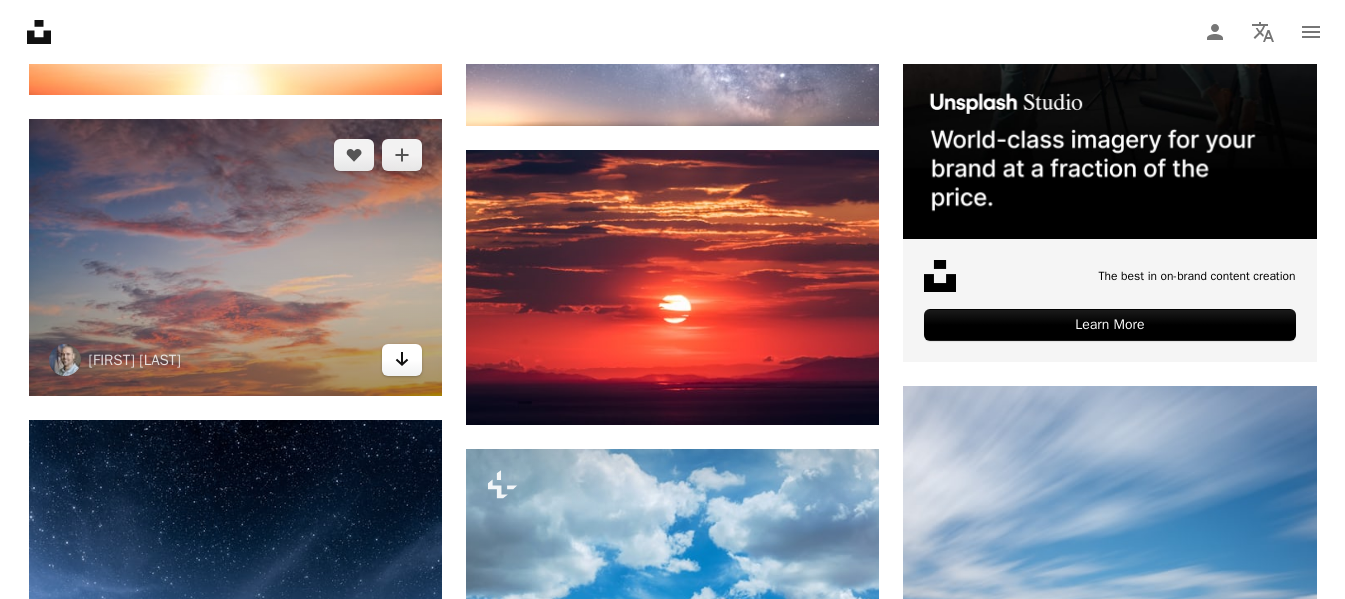 click 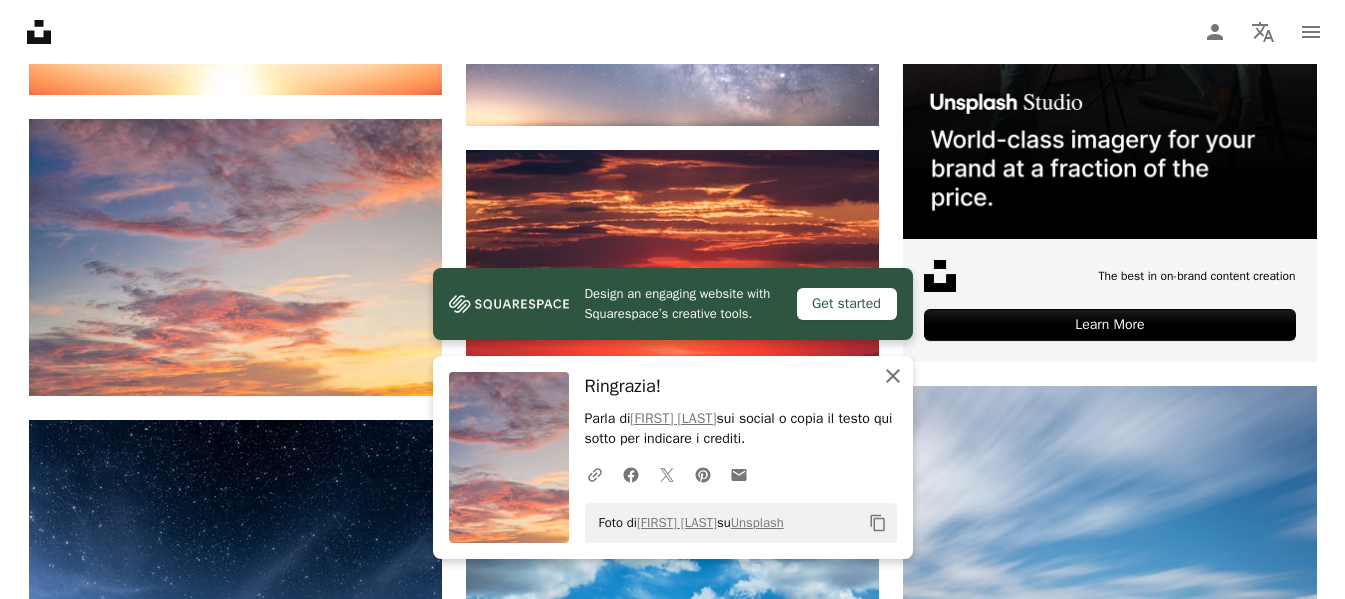 click 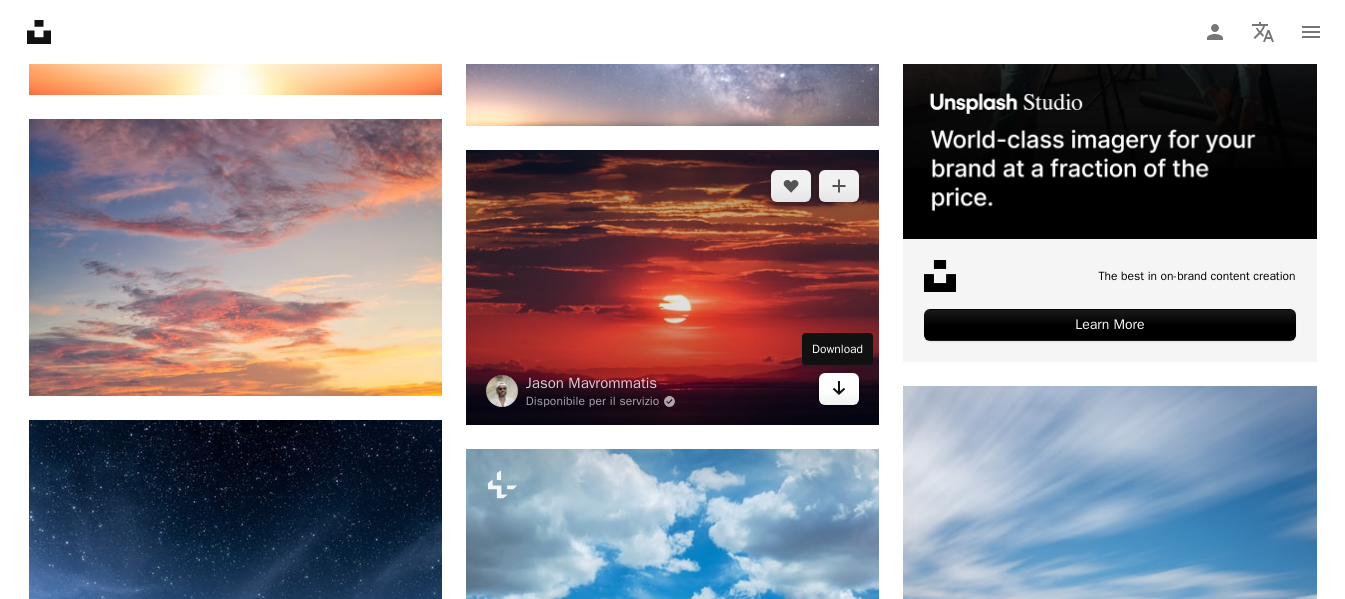 click on "Arrow pointing down" 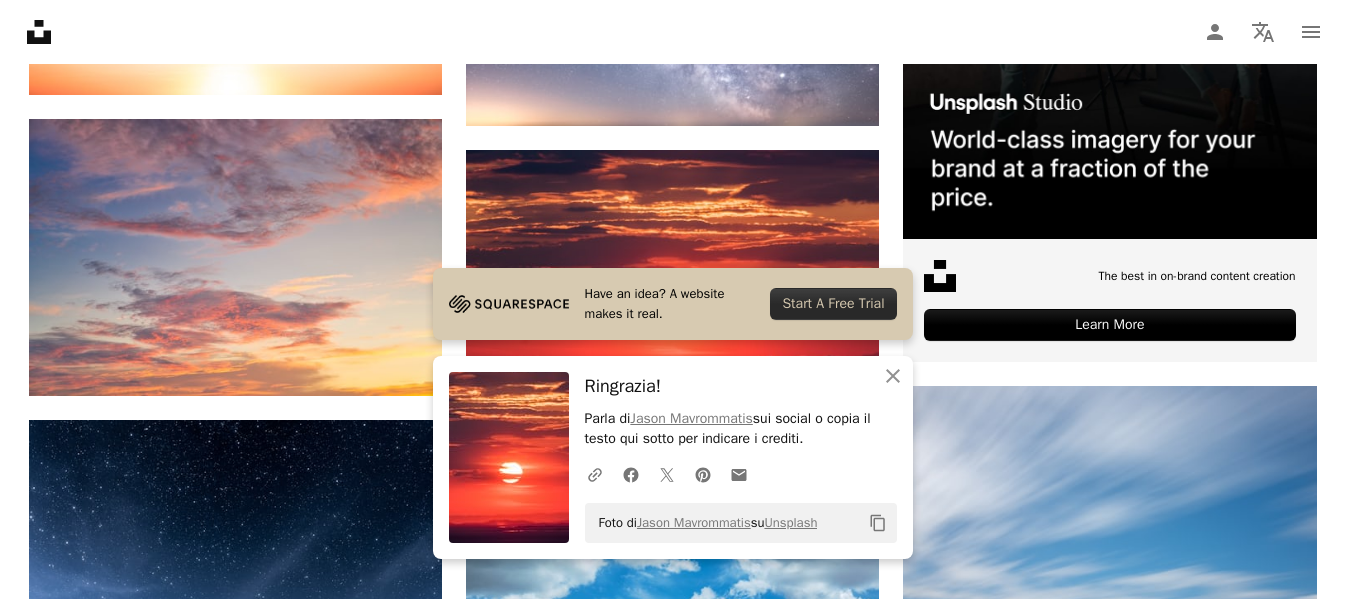 click on "A heart A plus sign Sky Replacement Pack Arrow pointing down A heart A plus sign [FIRST] [LAST] Disponibile per il servizio A checkmark inside of a circle Arrow pointing down Plus sign for Unsplash+ A heart A plus sign Getty Images Per  Unsplash+ A lock   Download A heart A plus sign [FIRST] [LAST] Arrow pointing down A heart A plus sign [FIRST] [LAST] Arrow pointing down A heart A plus sign [FIRST] [LAST] Arrow pointing down A heart A plus sign [FIRST] [LAST] Disponibile per il servizio A checkmark inside of a circle Arrow pointing down Plus sign for Unsplash+ A heart A plus sign [FIRST] [LAST] Per  Unsplash+ A lock   Download Plus sign for Unsplash+ A heart A plus sign [FIRST] Per  Unsplash+ A lock   Download A heart A plus sign [FIRST] [LAST] Arrow pointing down A heart A plus sign [FIRST] [LAST] Disponibile per il servizio A checkmark inside of a circle Arrow pointing down A heart A plus sign [FIRST] [LAST] Disponibile per il servizio A checkmark inside of a circle Arrow pointing down A heart A plus sign [FIRST]" at bounding box center [672, 3492] 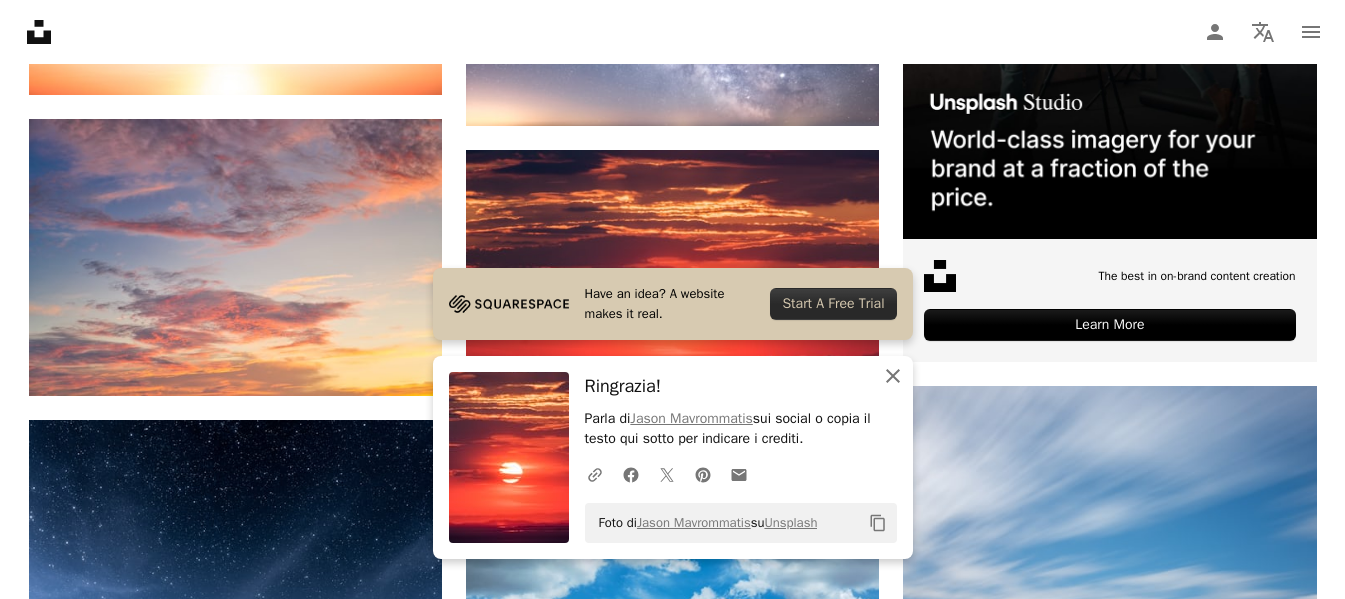 click on "An X shape" 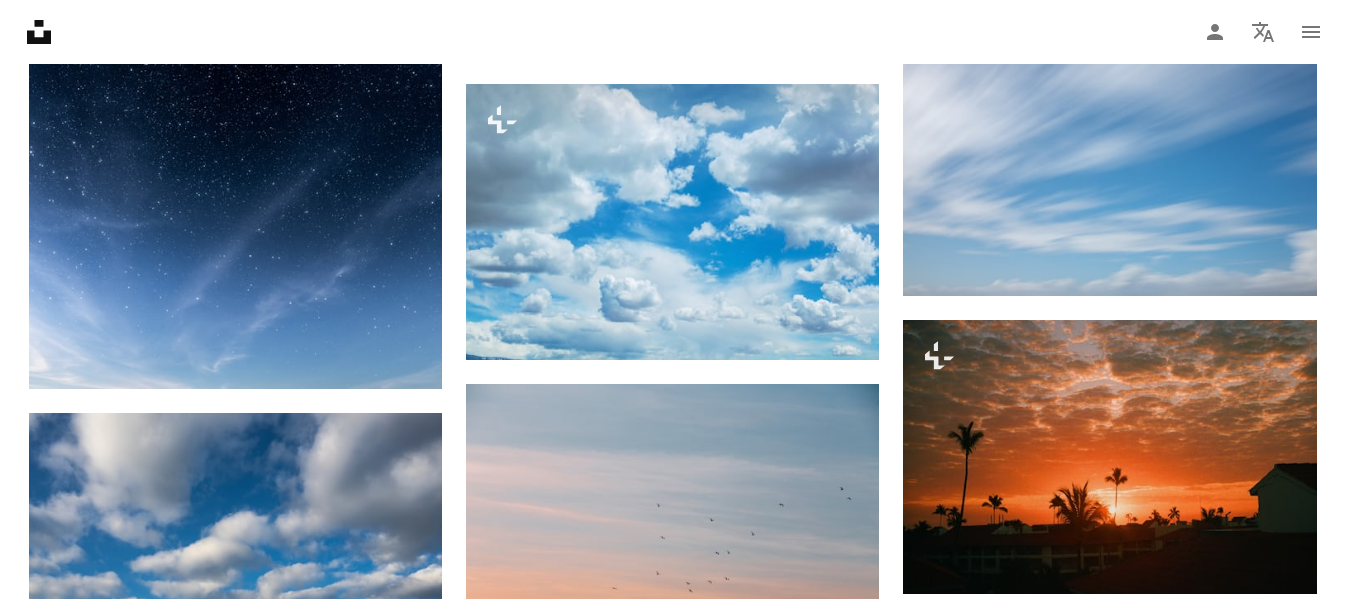 scroll, scrollTop: 900, scrollLeft: 0, axis: vertical 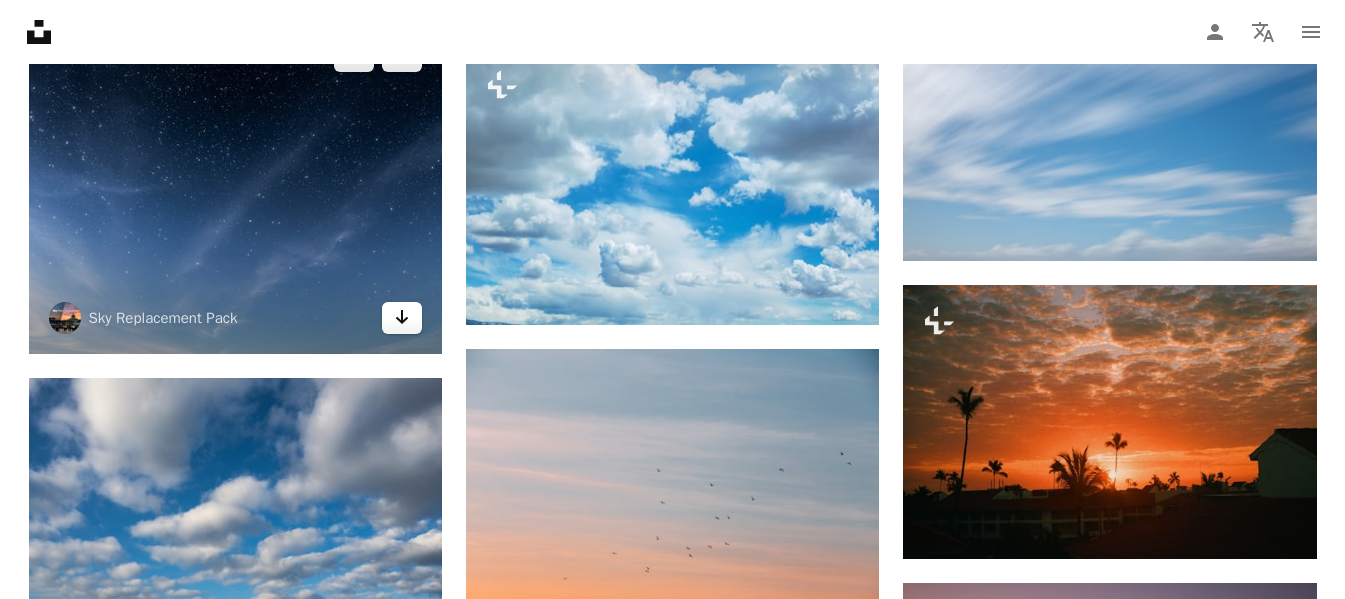 click on "Arrow pointing down" 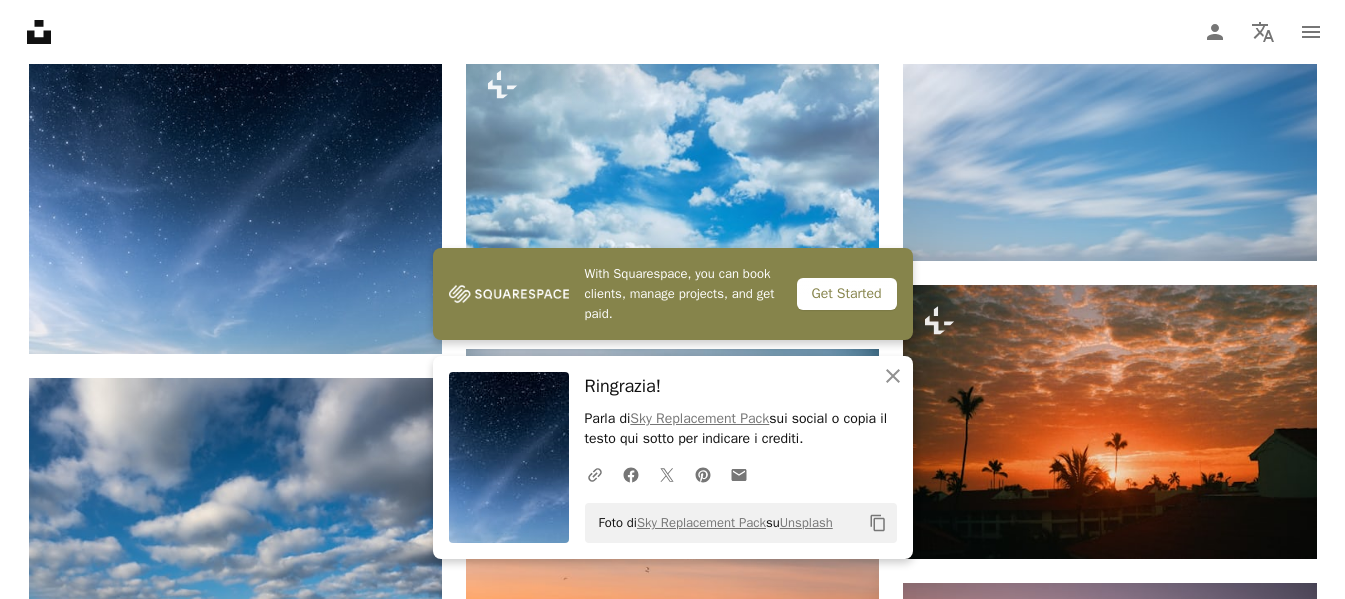 click on "A heart A plus sign [FIRST] [LAST] Per  Unsplash+ A lock   Download A heart A plus sign [FIRST] [LAST] Arrow pointing down A heart A plus sign Sky Replacement Pack Arrow pointing down A heart A plus sign Sky Replacement Pack Arrow pointing down A heart A plus sign [FIRST] [LAST] Disponibile per il servizio A checkmark inside of a circle Arrow pointing down Plus sign for Unsplash+ A heart A plus sign [FIRST] [LAST] Per  Unsplash+ A lock   Download A heart A plus sign [FIRST] [LAST] Disponibile per il servizio A checkmark inside of a circle Arrow pointing down A heart A plus sign Sky Replacement Pack Arrow pointing down A heart A plus sign [FIRST] [LAST] Disponibile per il servizio A checkmark inside of a circle Arrow pointing down A heart A plus sign [FIRST] [LAST] Disponibile per il servizio A checkmark inside of a circle Arrow pointing down The best in on-brand content creation Learn More A heart A plus sign [FIRST] [LAST] Arrow pointing down Plus sign for Unsplash+ A heart Per" at bounding box center (673, 3673) 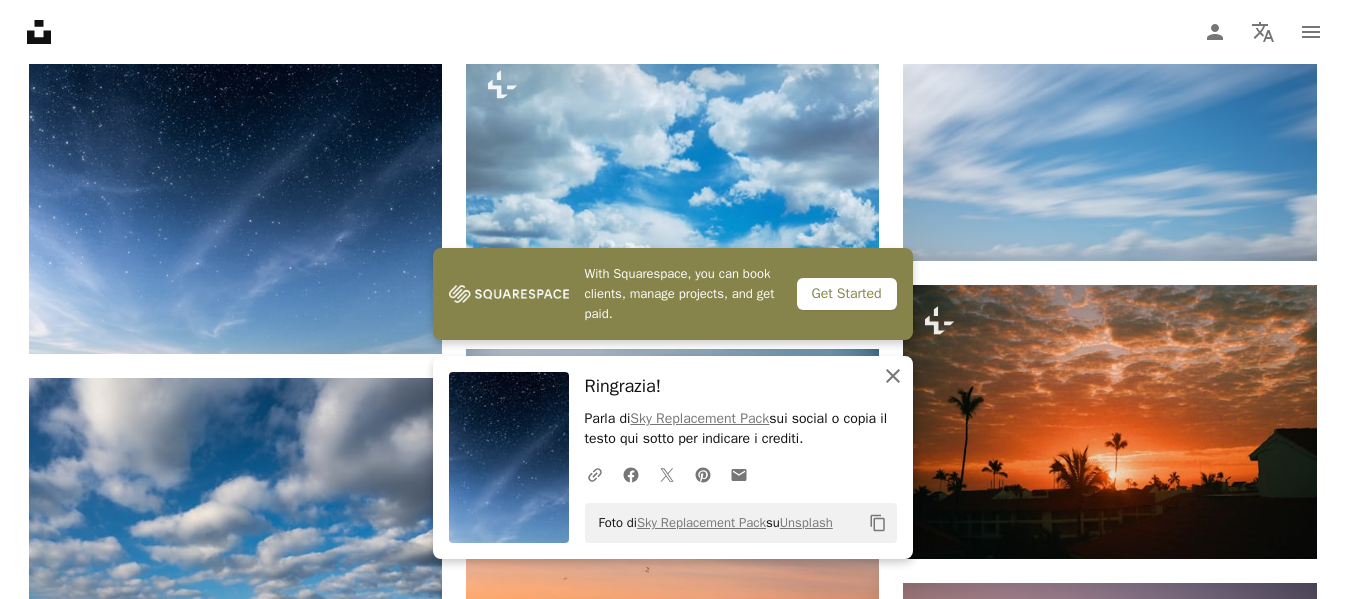 click on "An X shape" 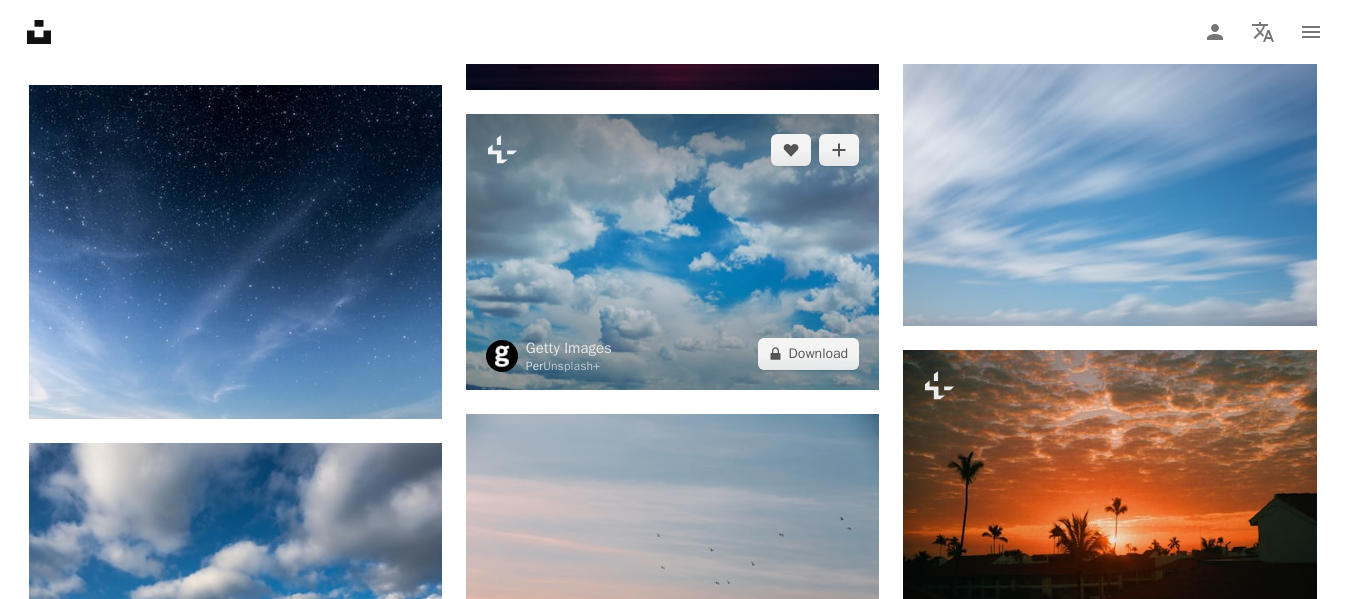 scroll, scrollTop: 800, scrollLeft: 0, axis: vertical 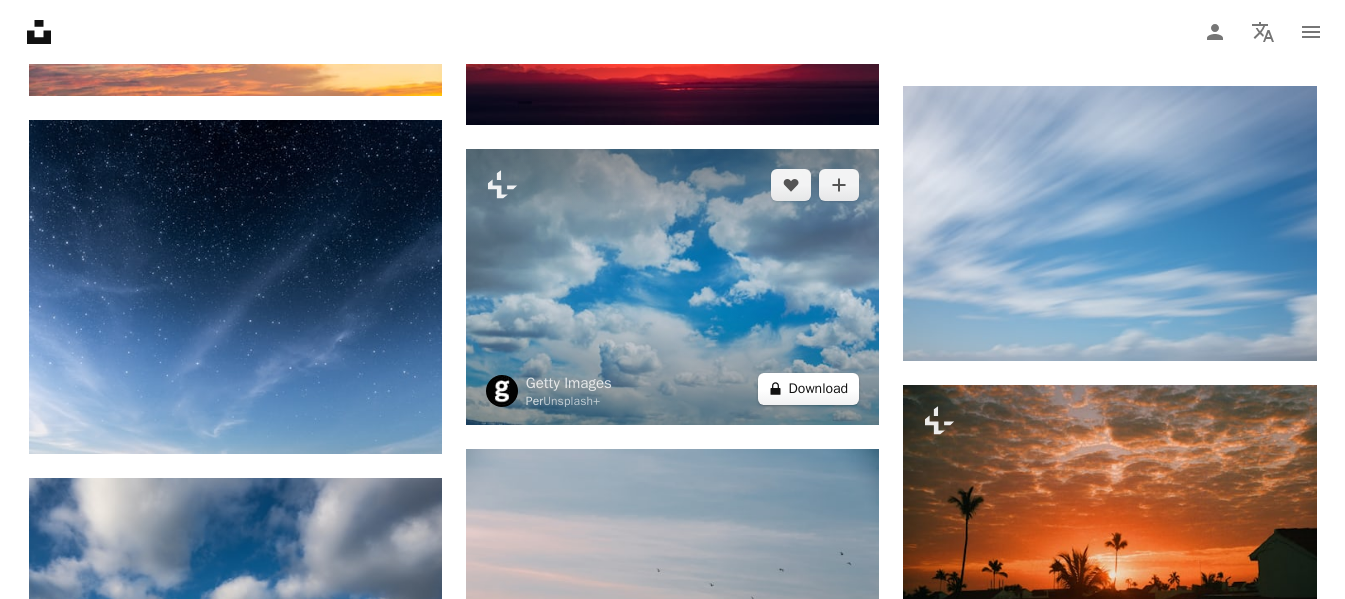 click on "A lock   Download" at bounding box center [809, 389] 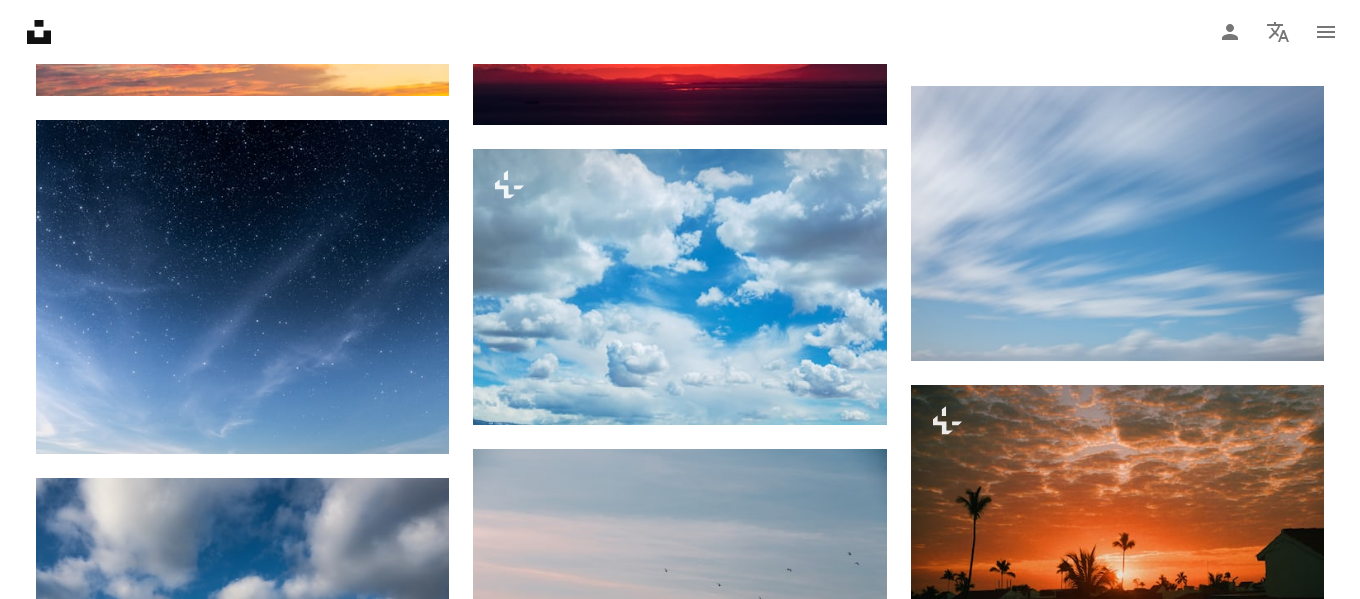 click on "An X shape Premium, ready to use images. Ottieni l’accesso illimitato. A plus sign Contenuti aggiunti mensilmente solo per gli utenti A plus sign Download royalty-free illimitati A plus sign Illustrazioni  Nuovo A plus sign Protezione legale migliorata annuale 62%  di sconto mensile 16 €   6 € EUR al mese * Attiva  Unsplash+ *Con pagamento annuale, fatturato in anticipo  72 € Più tasse applicabili. Si rinnova automaticamente. Cancella quando vuoi." at bounding box center [680, 8319] 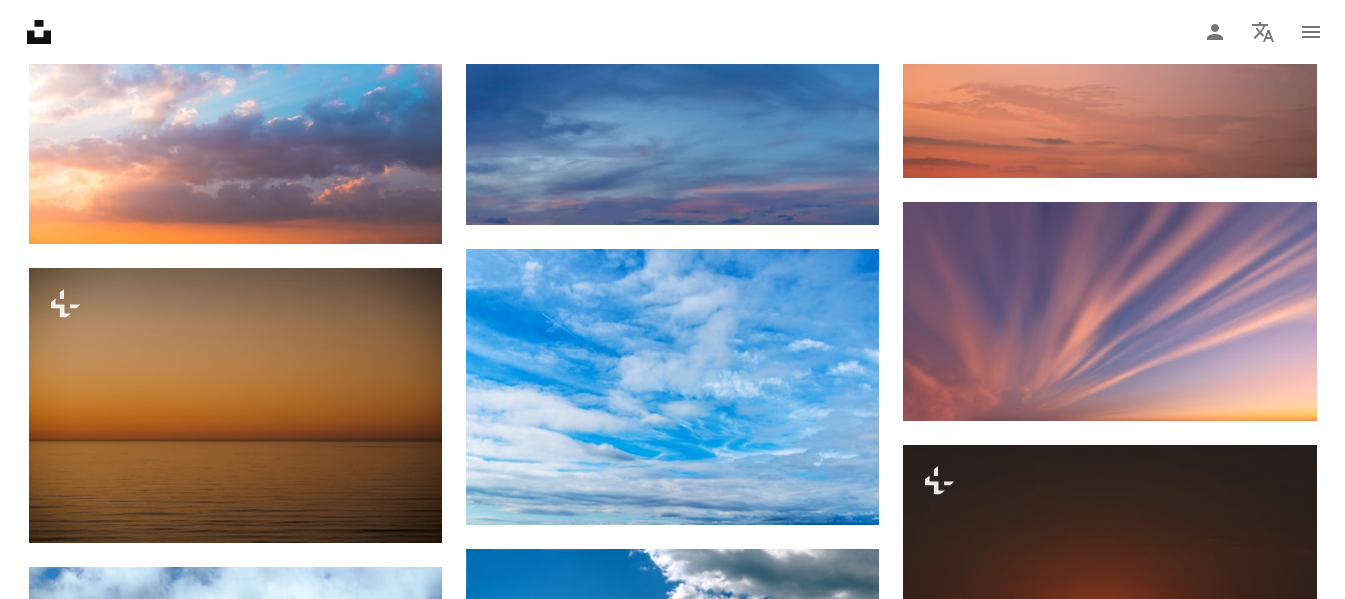 scroll, scrollTop: 1600, scrollLeft: 0, axis: vertical 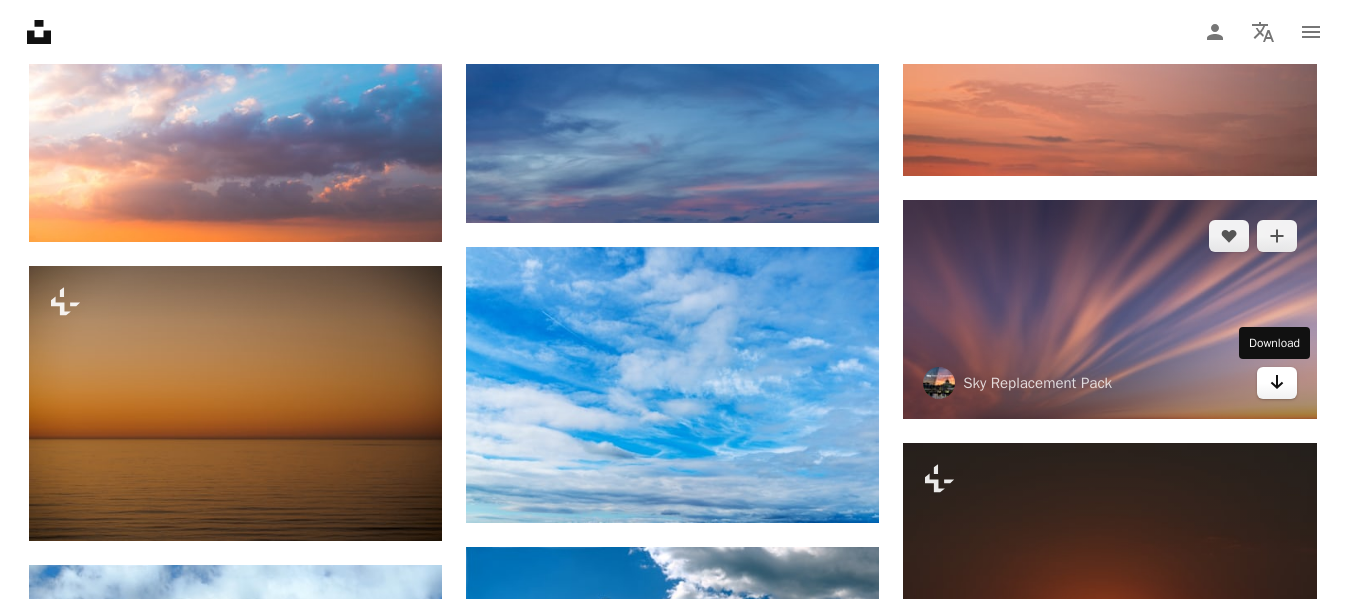 click on "Arrow pointing down" at bounding box center [1277, 383] 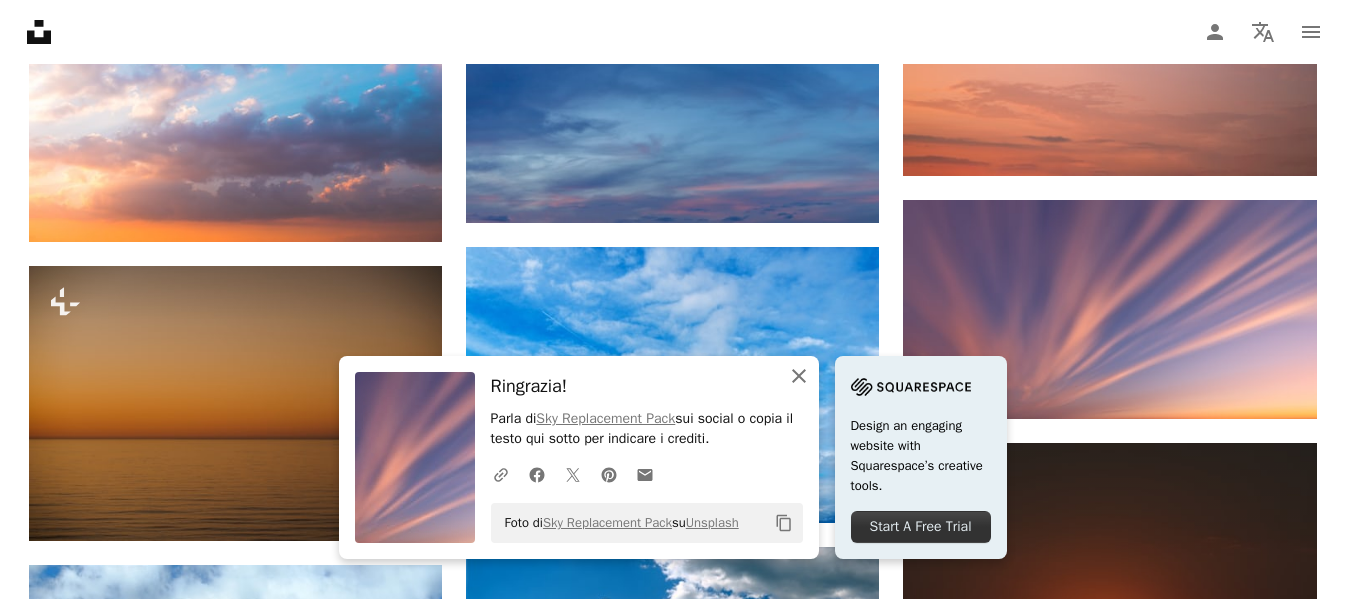 click on "An X shape" 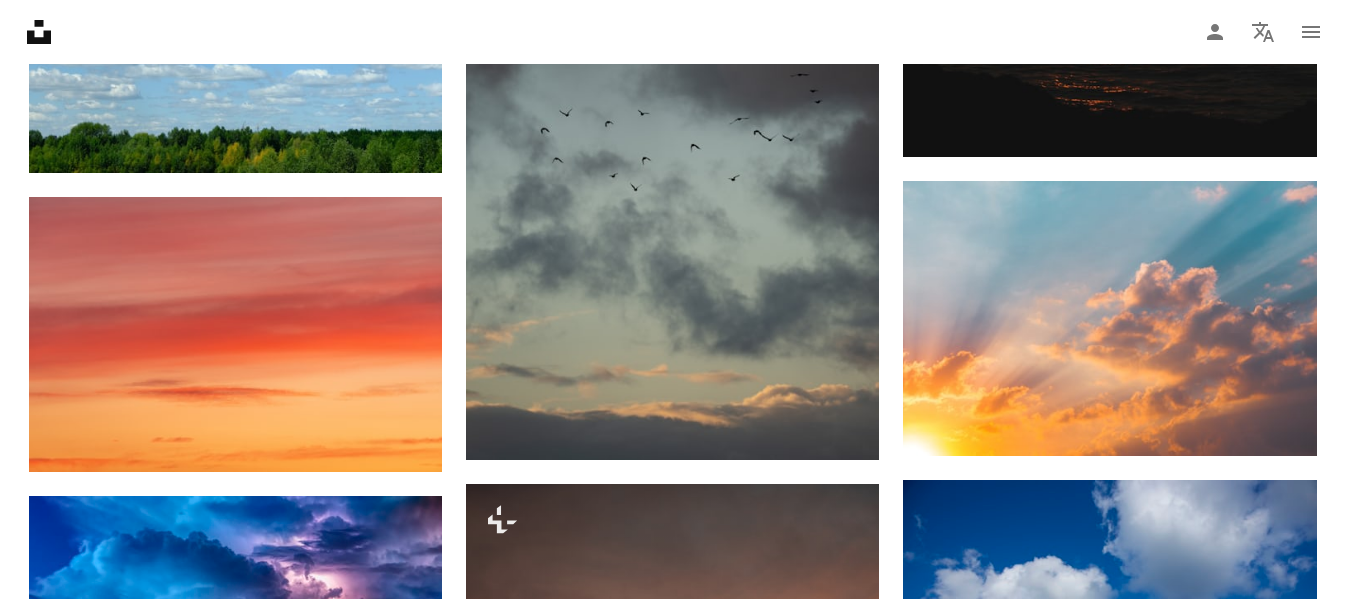 scroll, scrollTop: 2600, scrollLeft: 0, axis: vertical 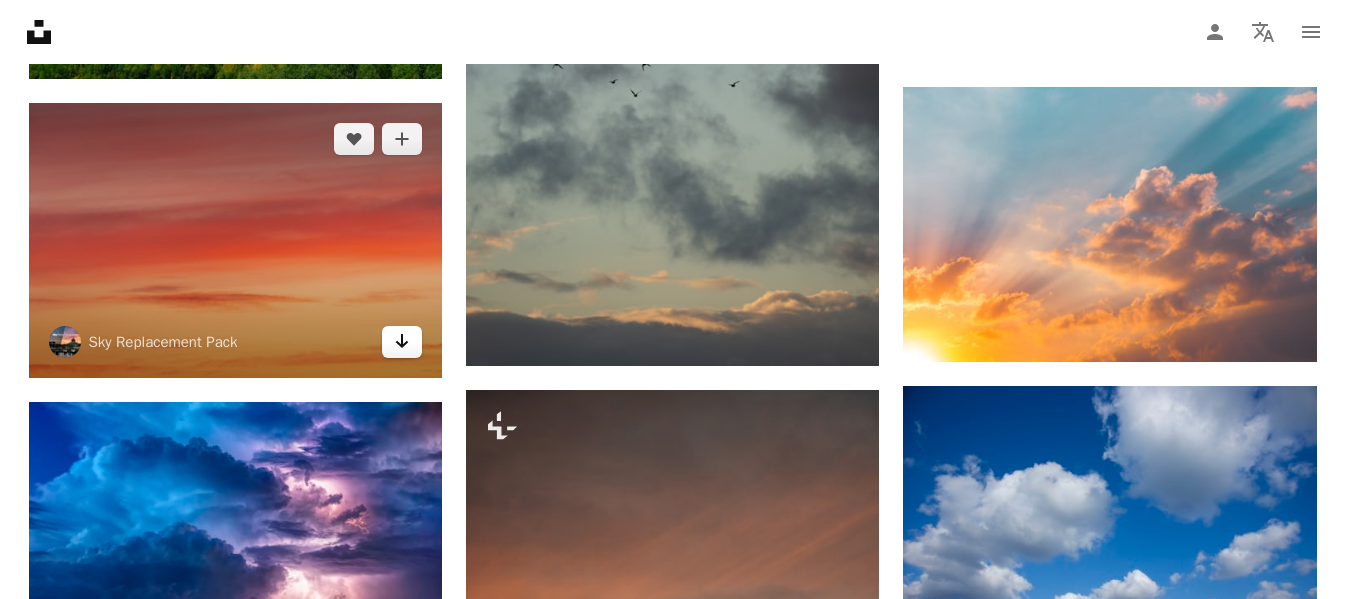 click on "Arrow pointing down" 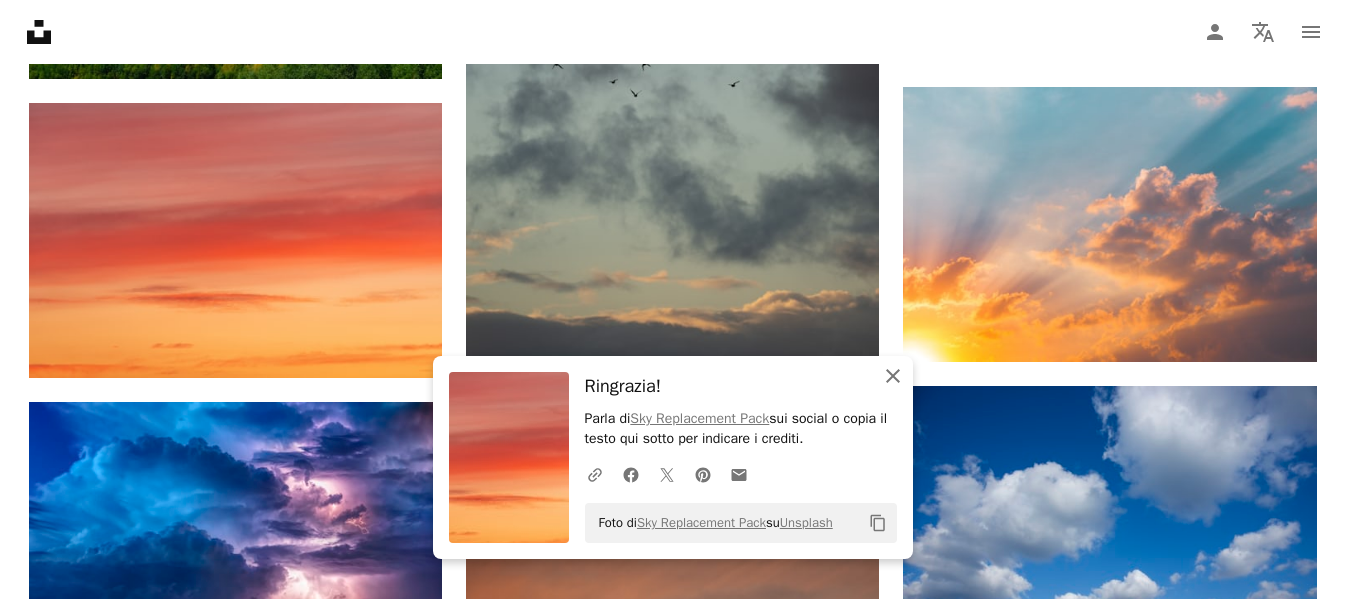 click on "An X shape" 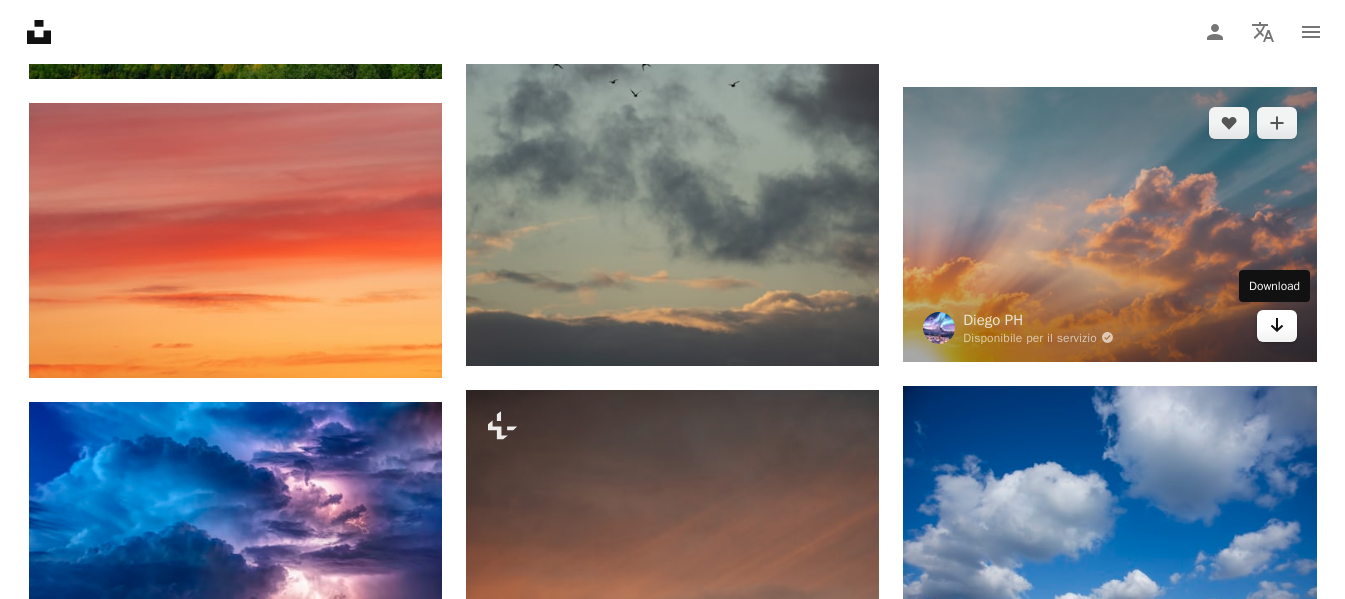 click on "Arrow pointing down" 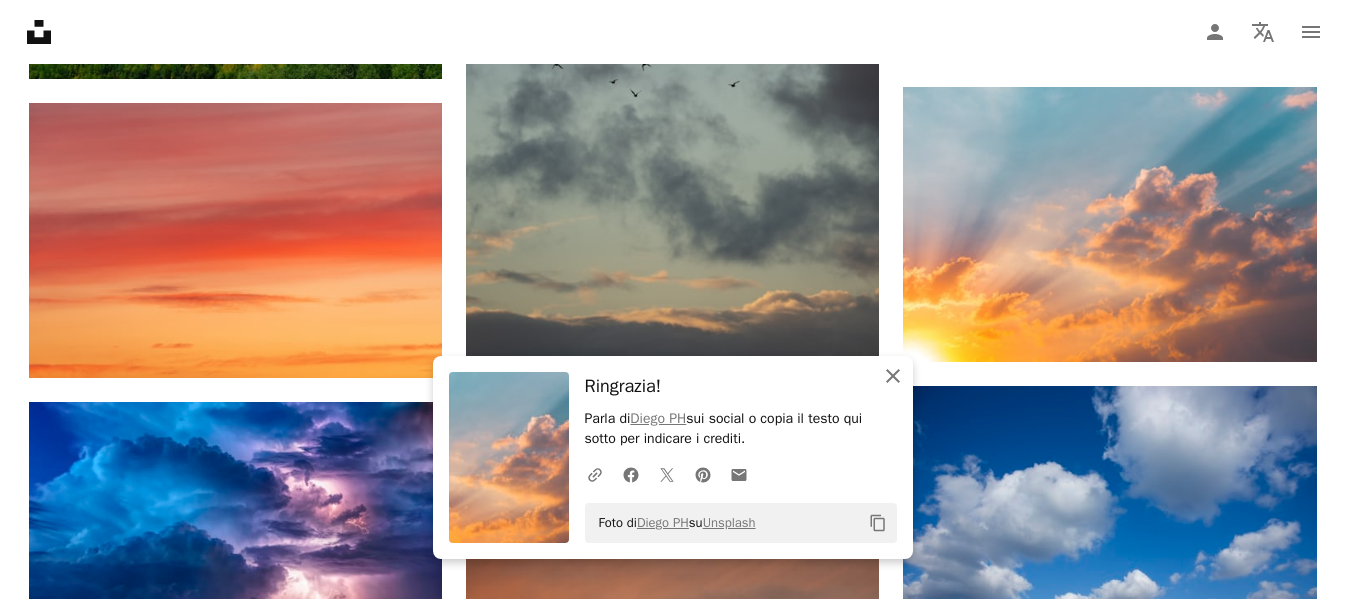 click on "An X shape" 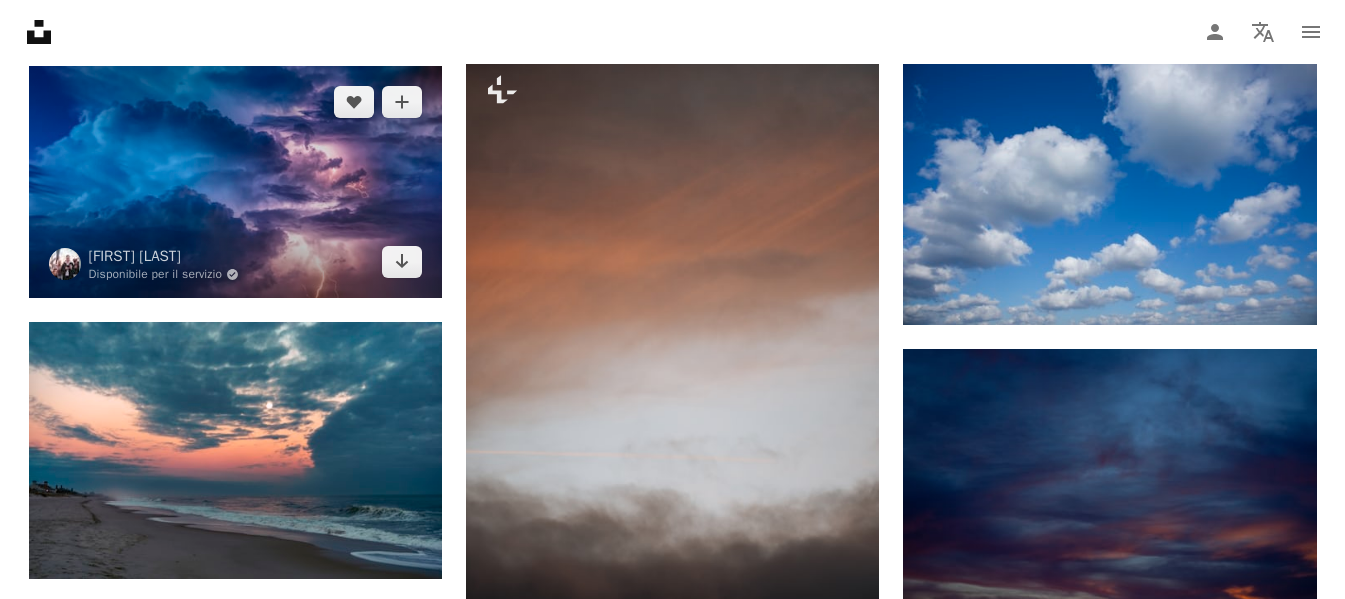 scroll, scrollTop: 2900, scrollLeft: 0, axis: vertical 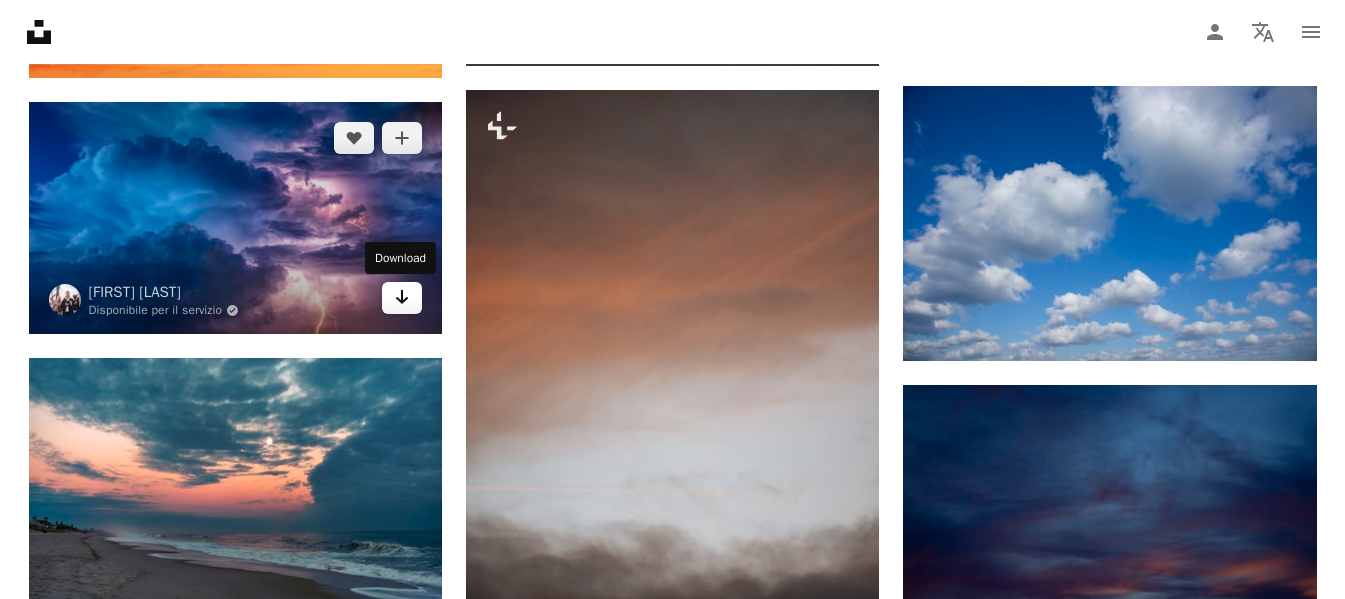 click on "Arrow pointing down" 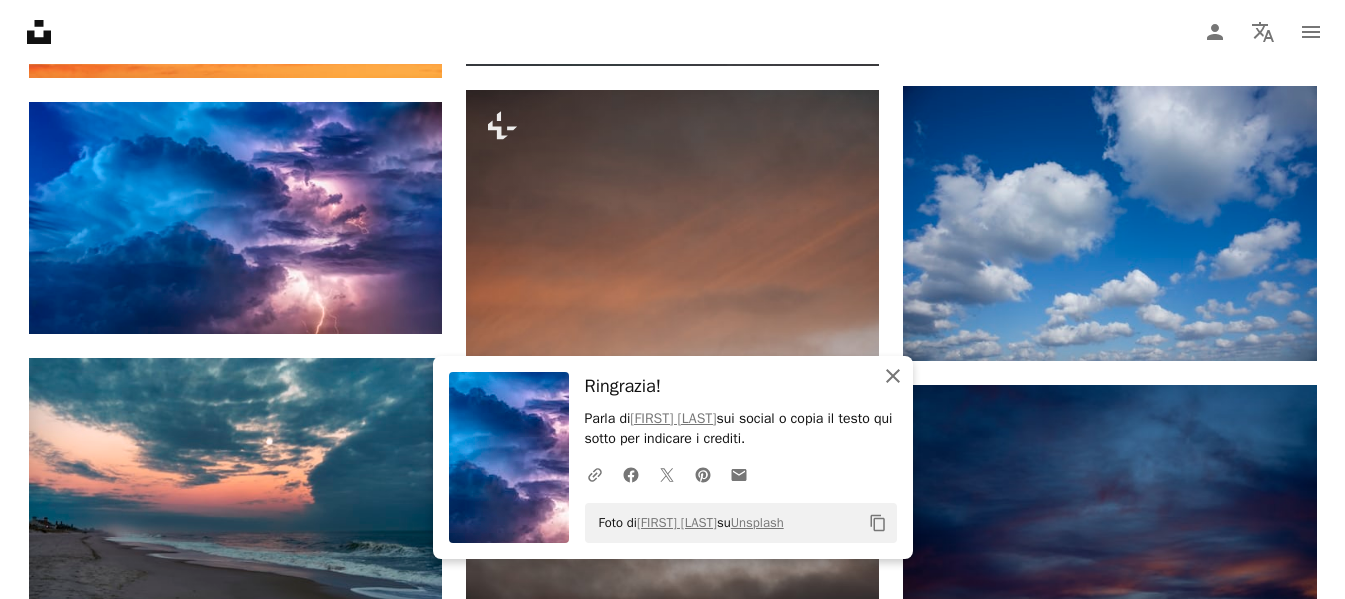 click on "An X shape" 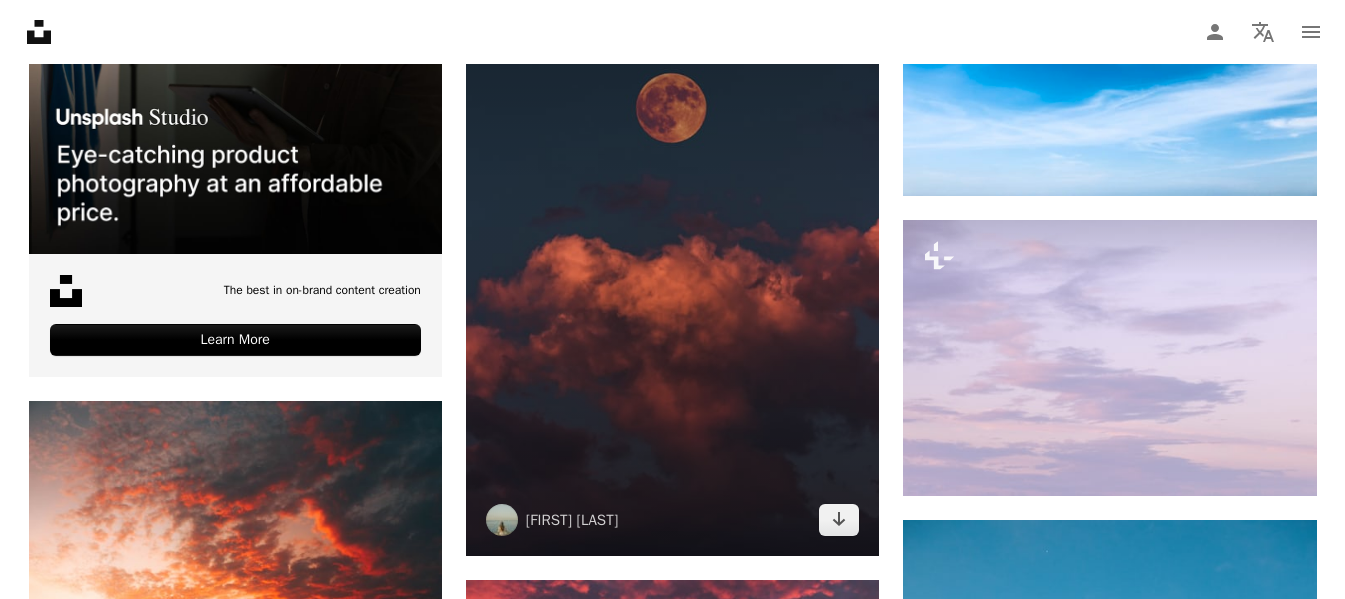 scroll, scrollTop: 3700, scrollLeft: 0, axis: vertical 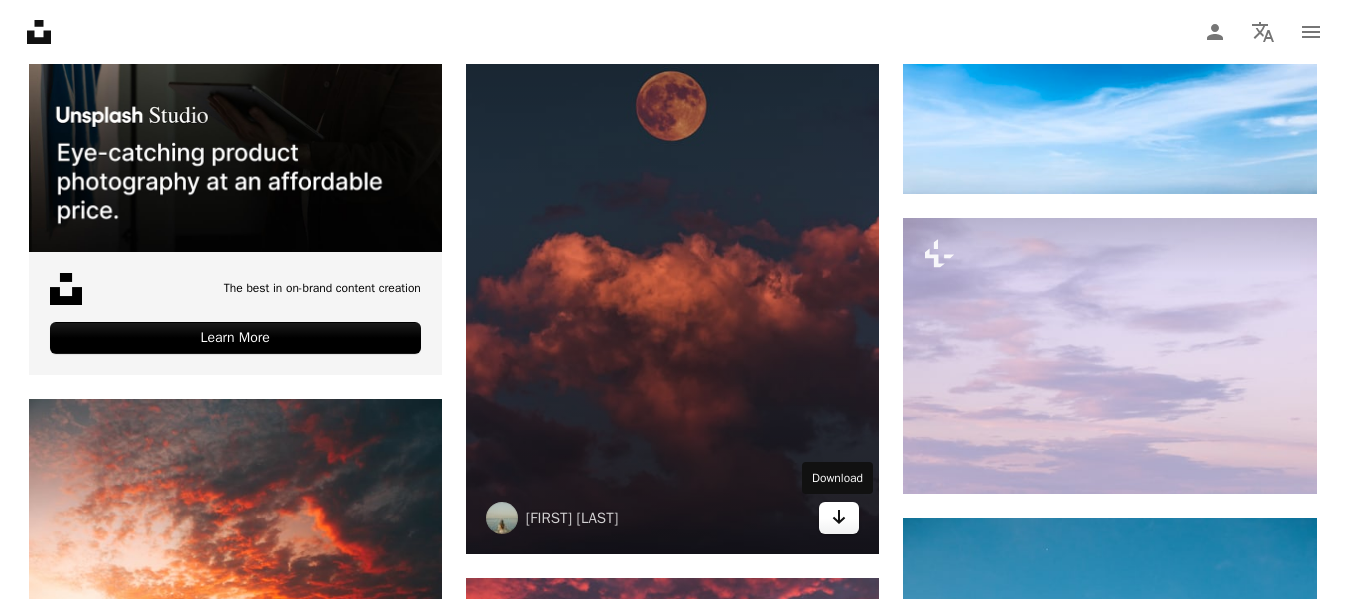 click on "Arrow pointing down" 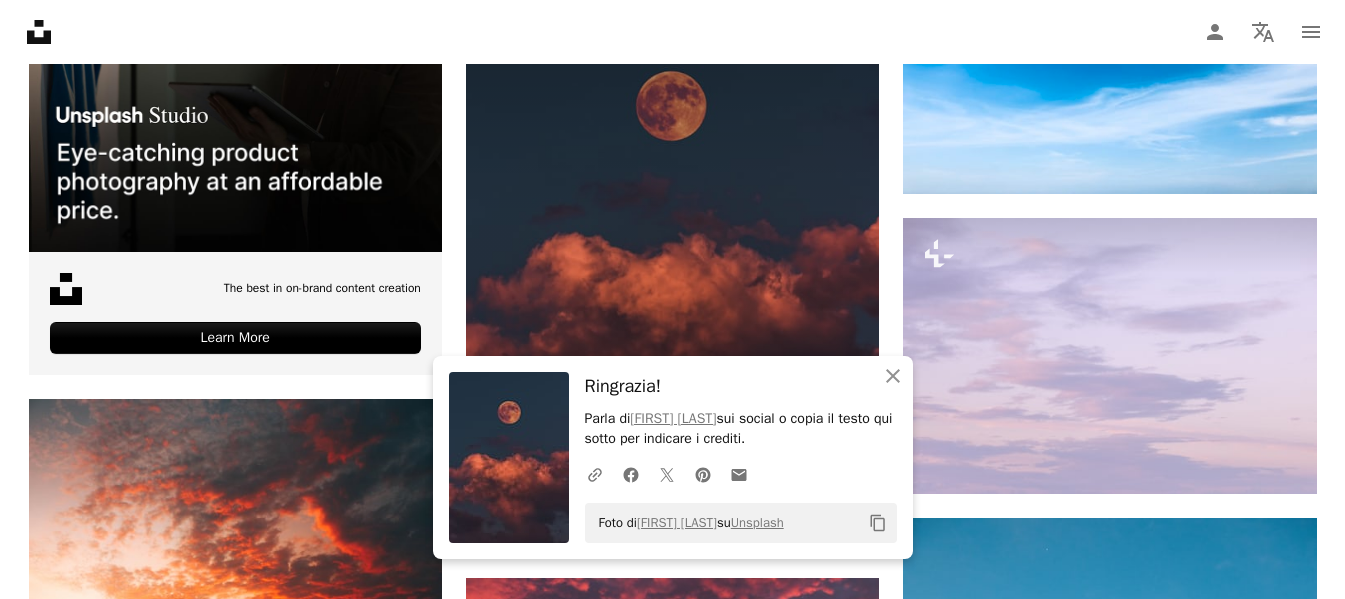 click at bounding box center [672, 244] 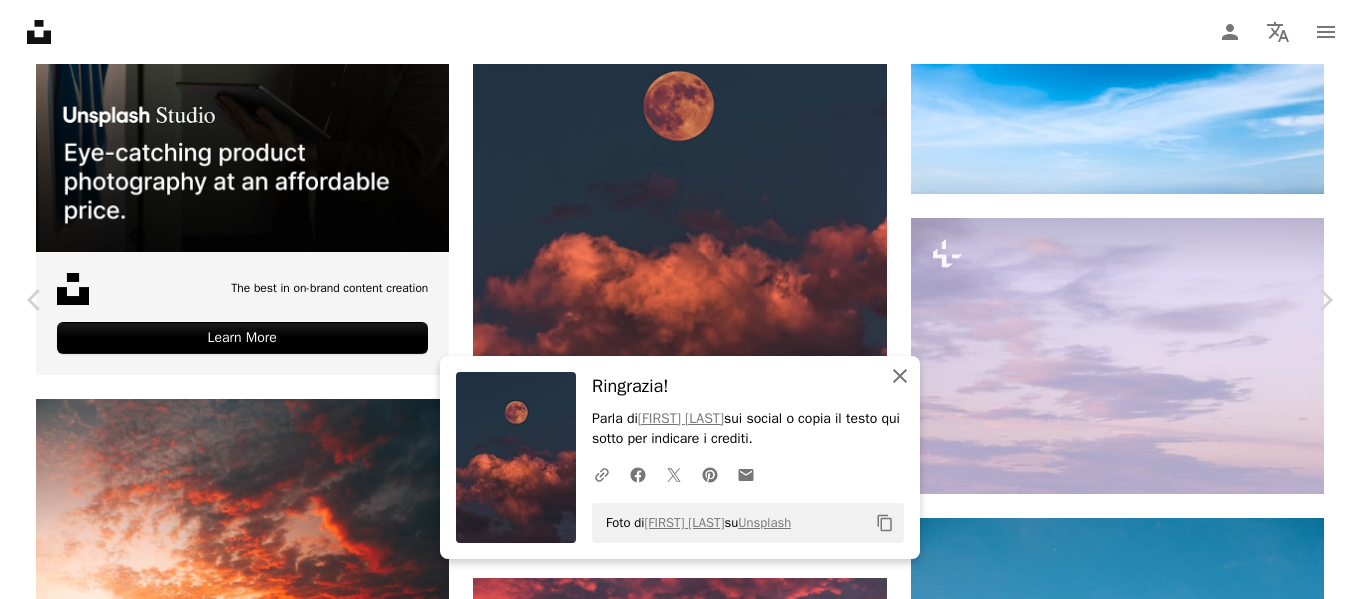 click 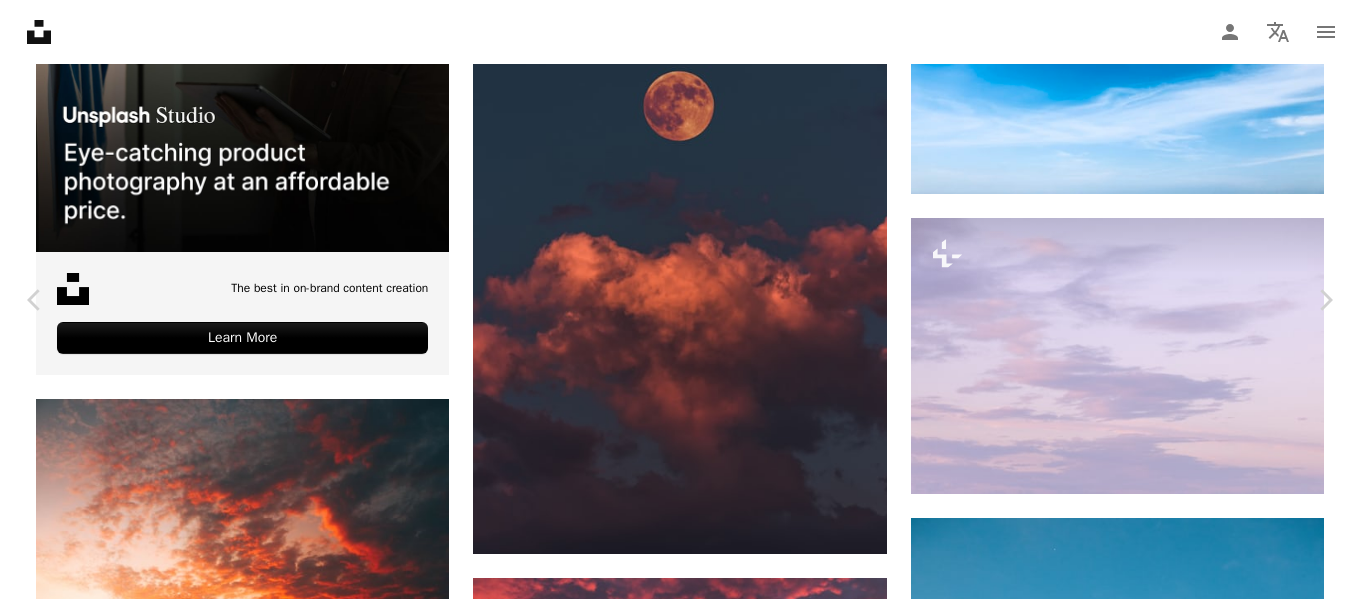 click on "An X shape" at bounding box center [20, 20] 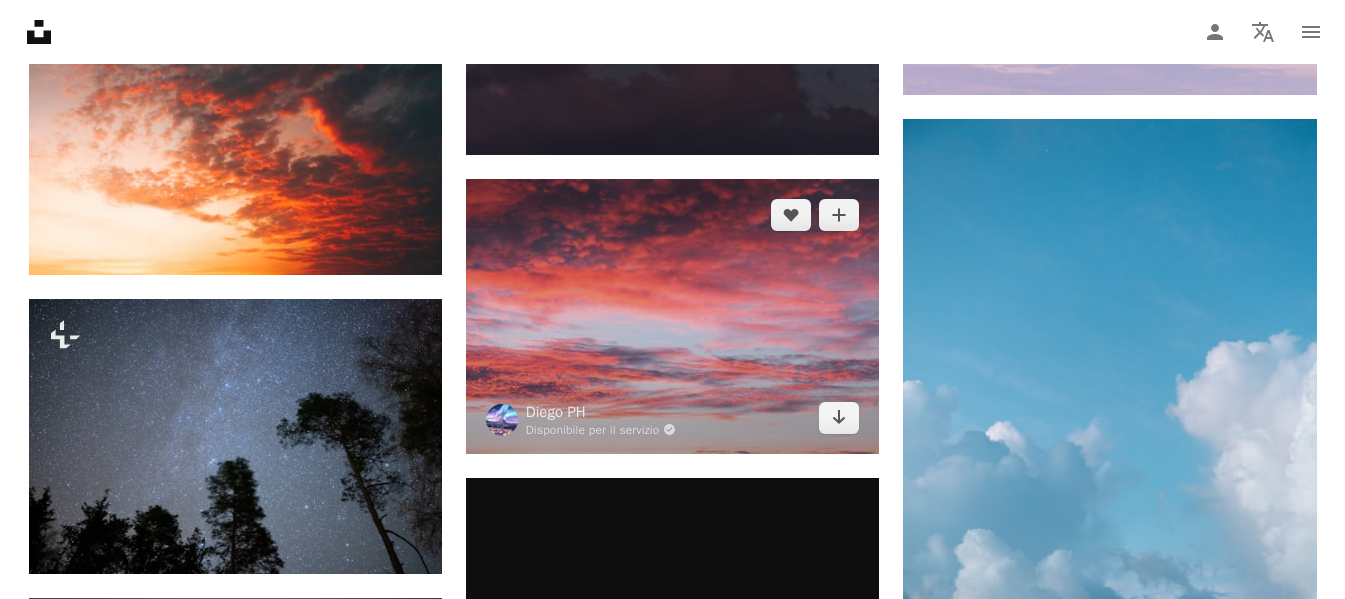 scroll, scrollTop: 4100, scrollLeft: 0, axis: vertical 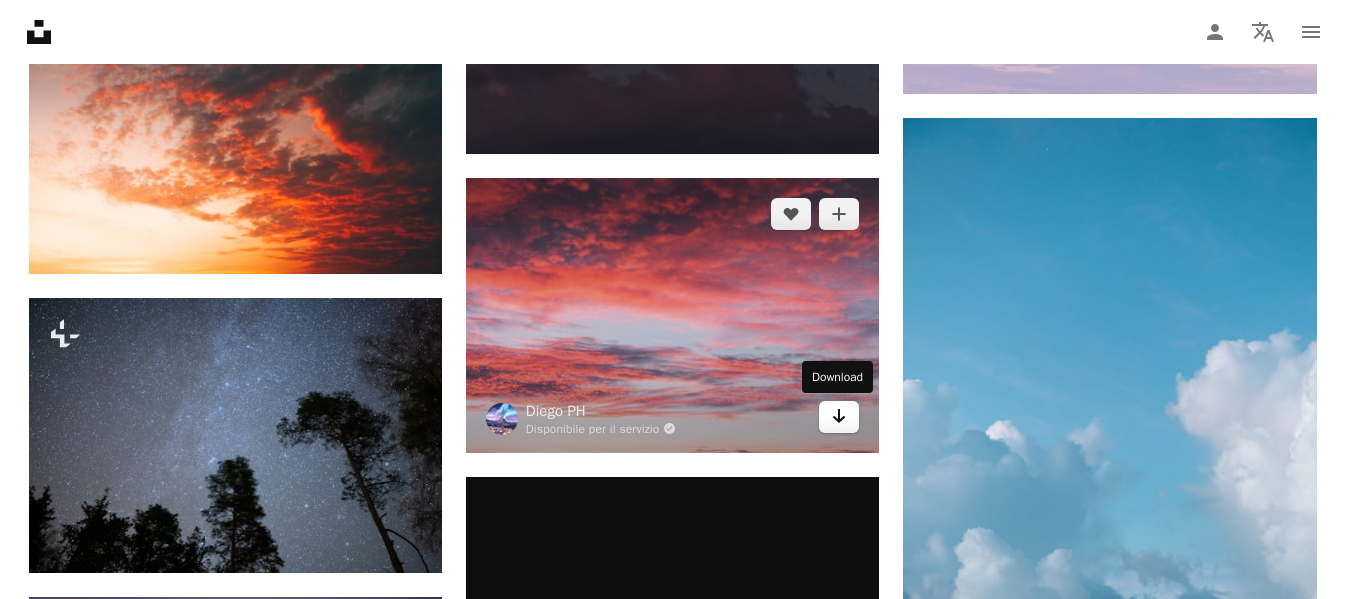 click on "Arrow pointing down" 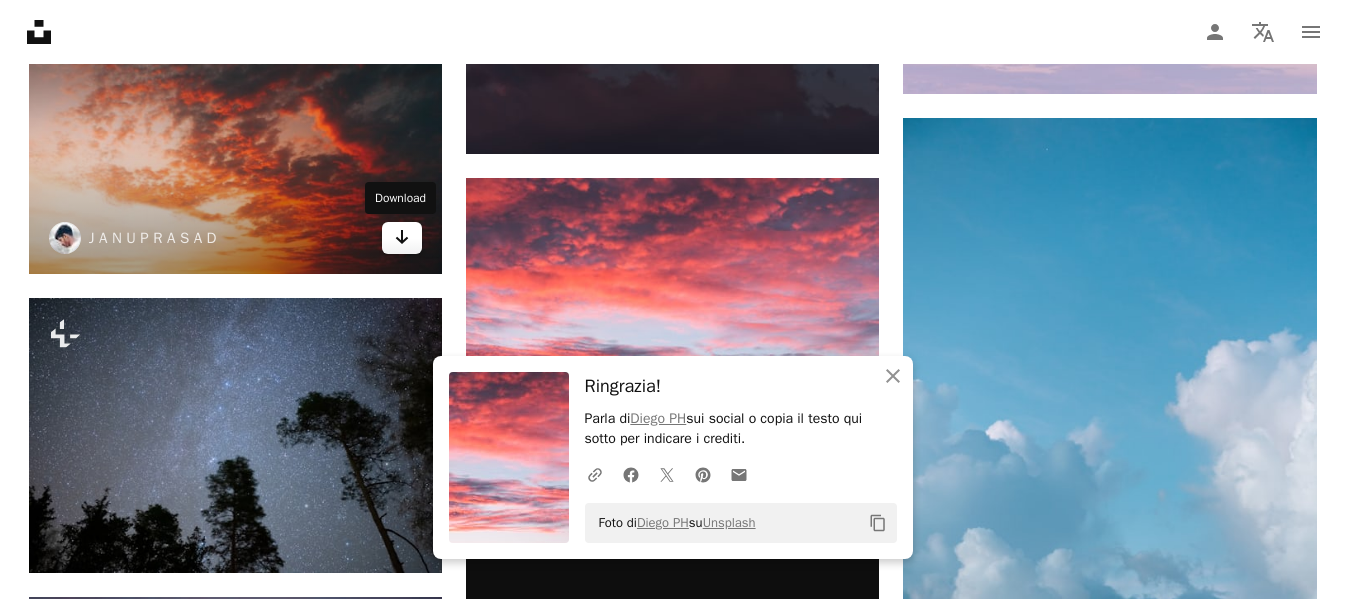 click 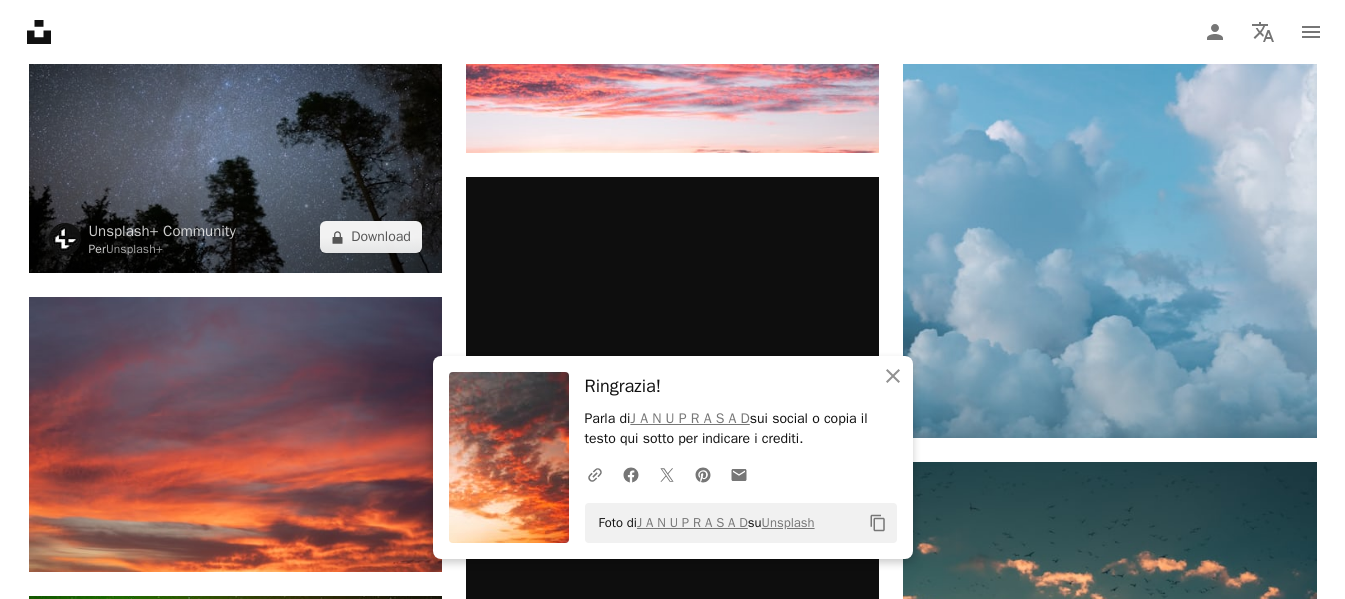 scroll, scrollTop: 4300, scrollLeft: 0, axis: vertical 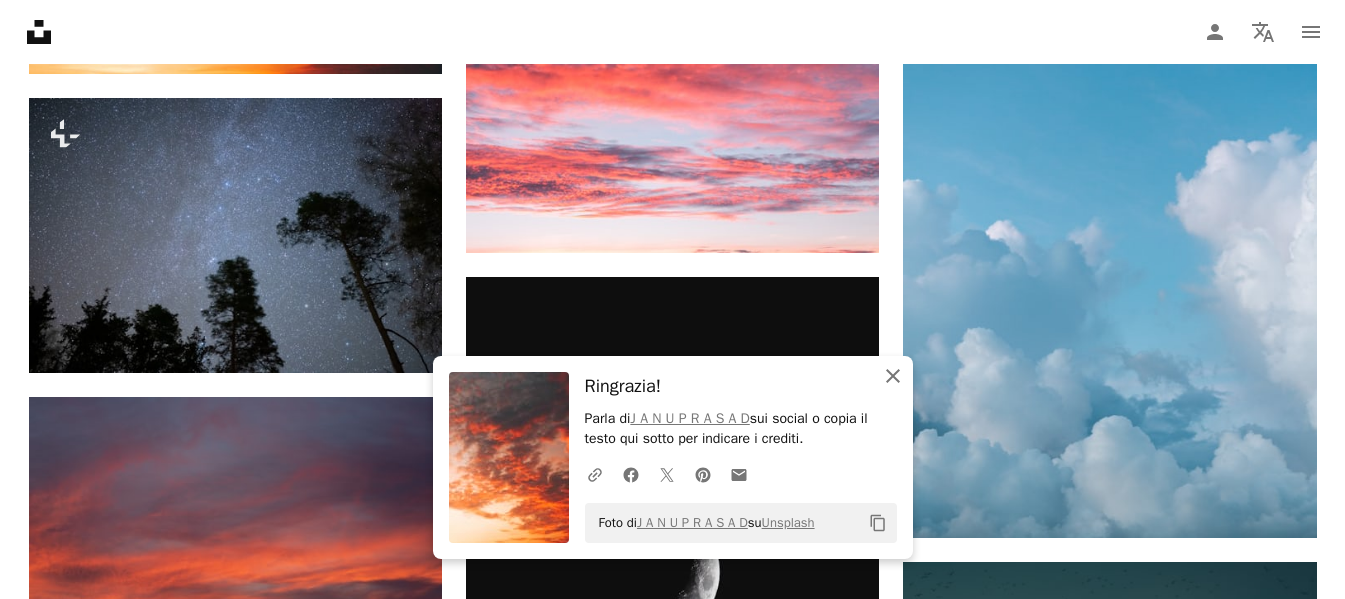 click 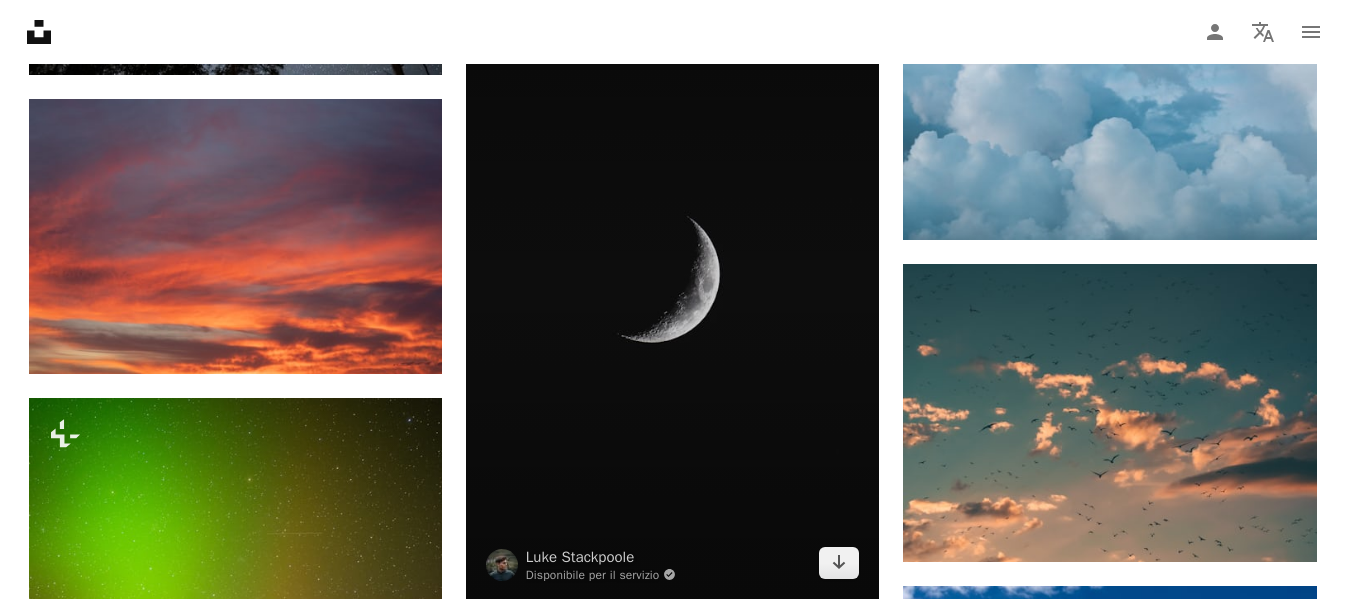 scroll, scrollTop: 4600, scrollLeft: 0, axis: vertical 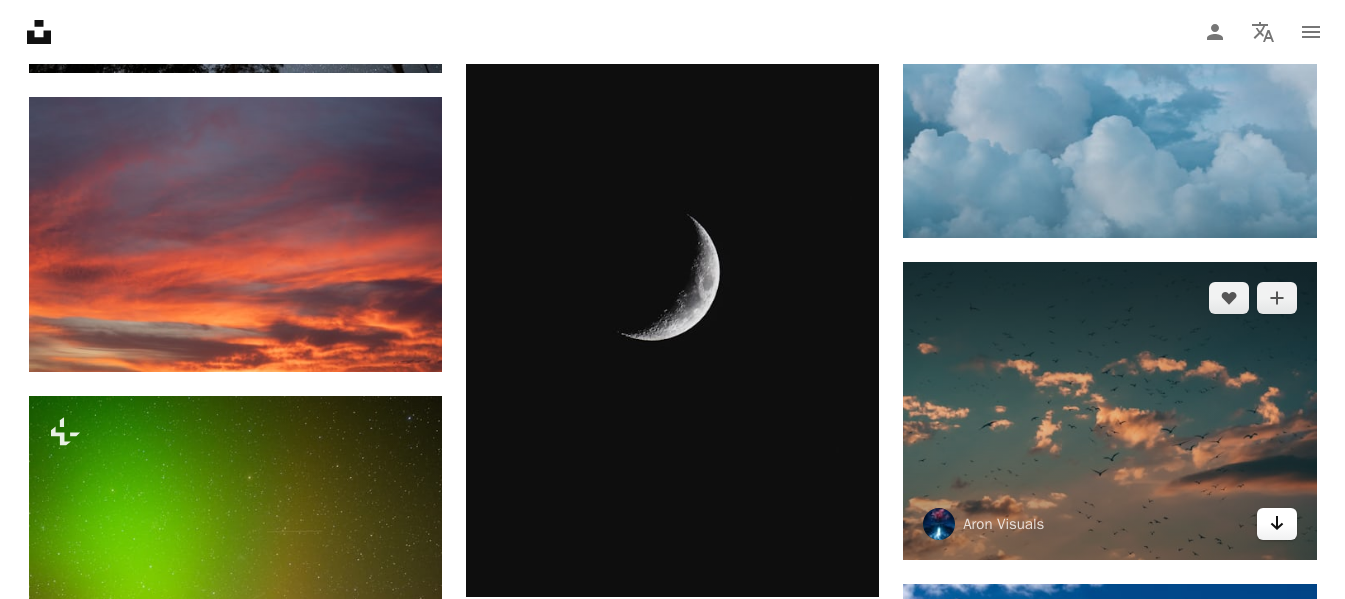 click on "Arrow pointing down" 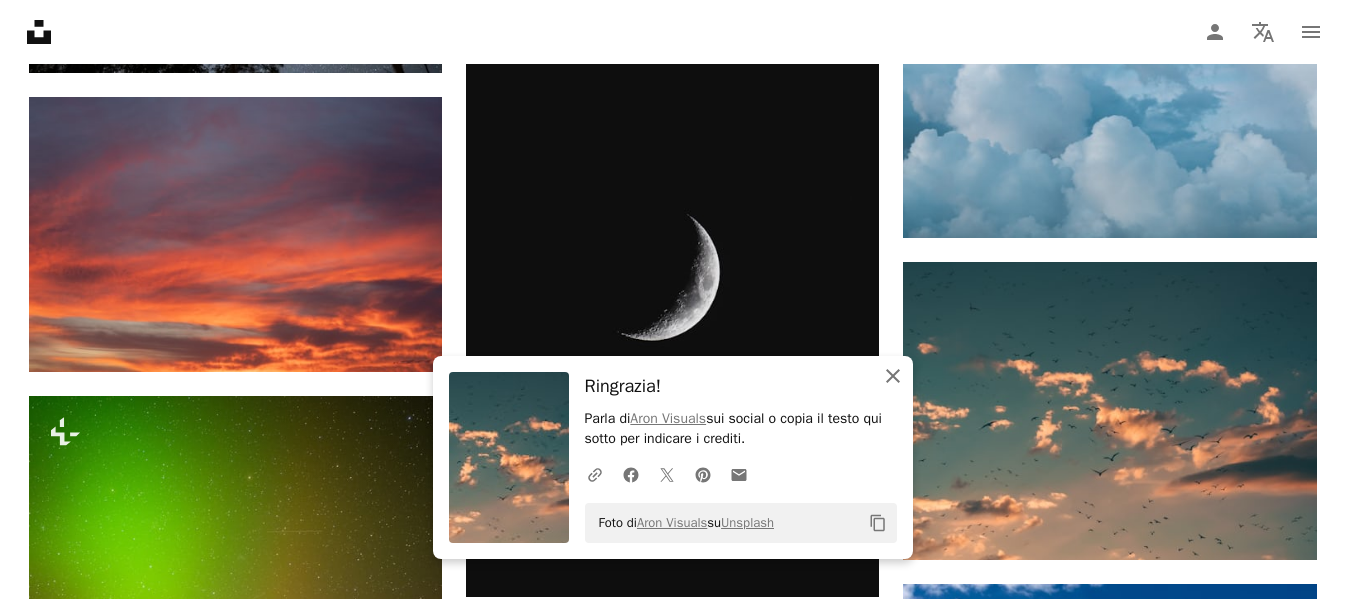 click on "An X shape" 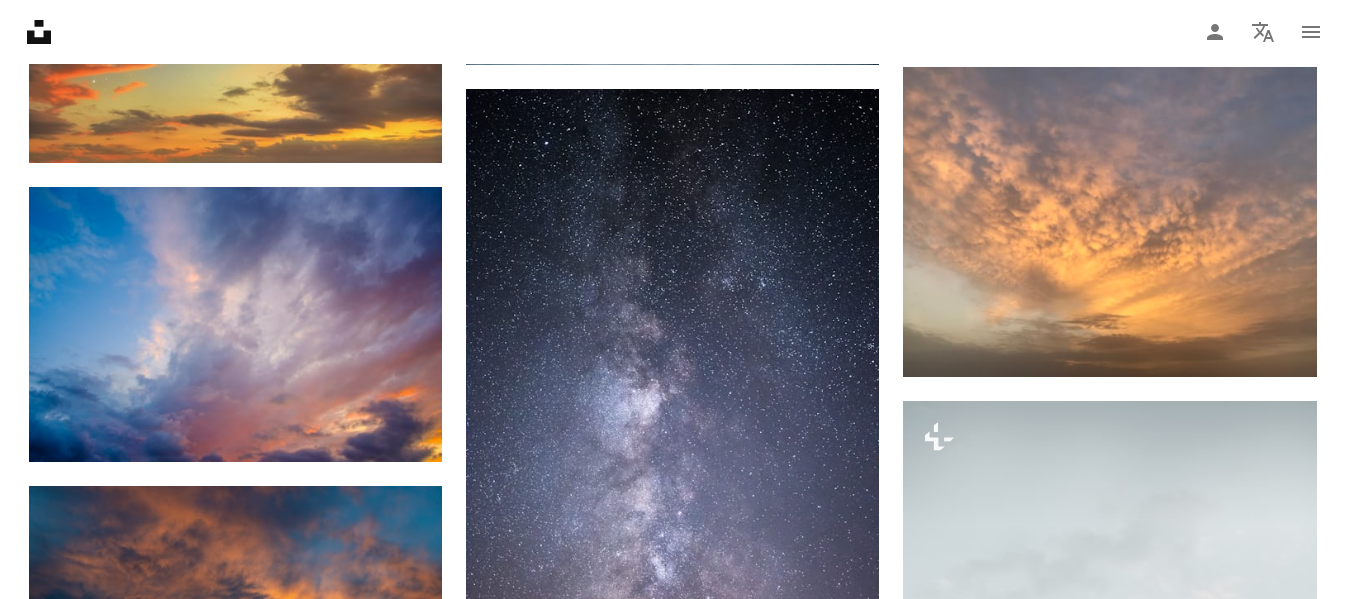 scroll, scrollTop: 6400, scrollLeft: 0, axis: vertical 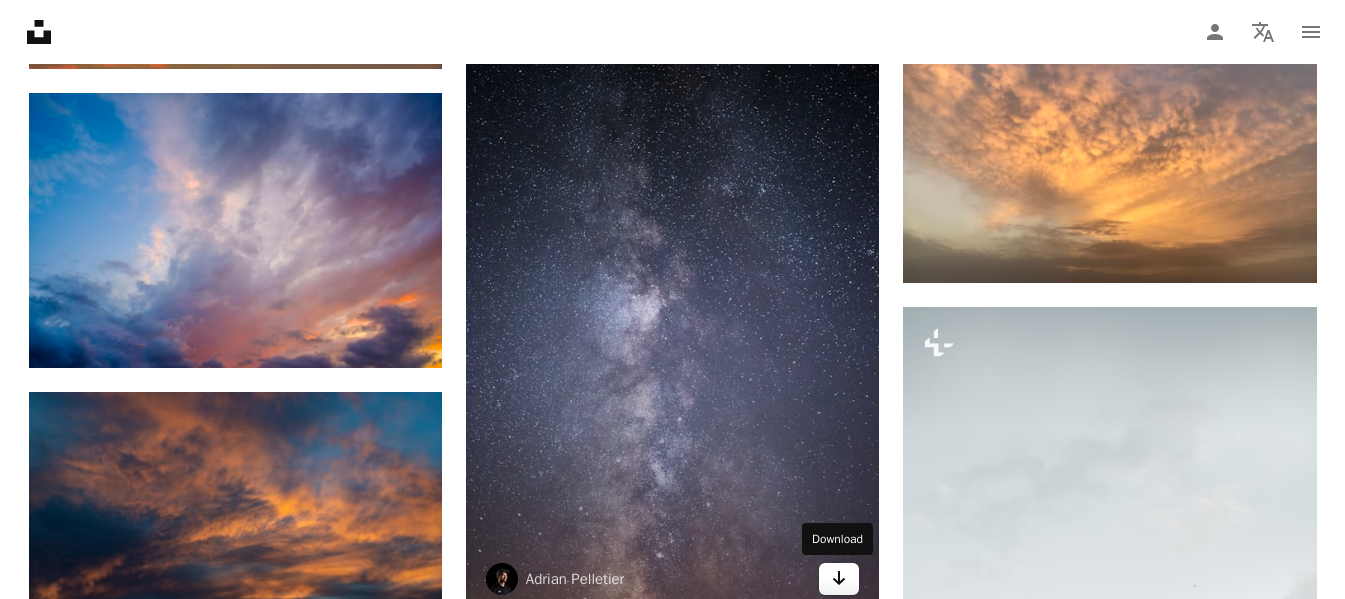 click 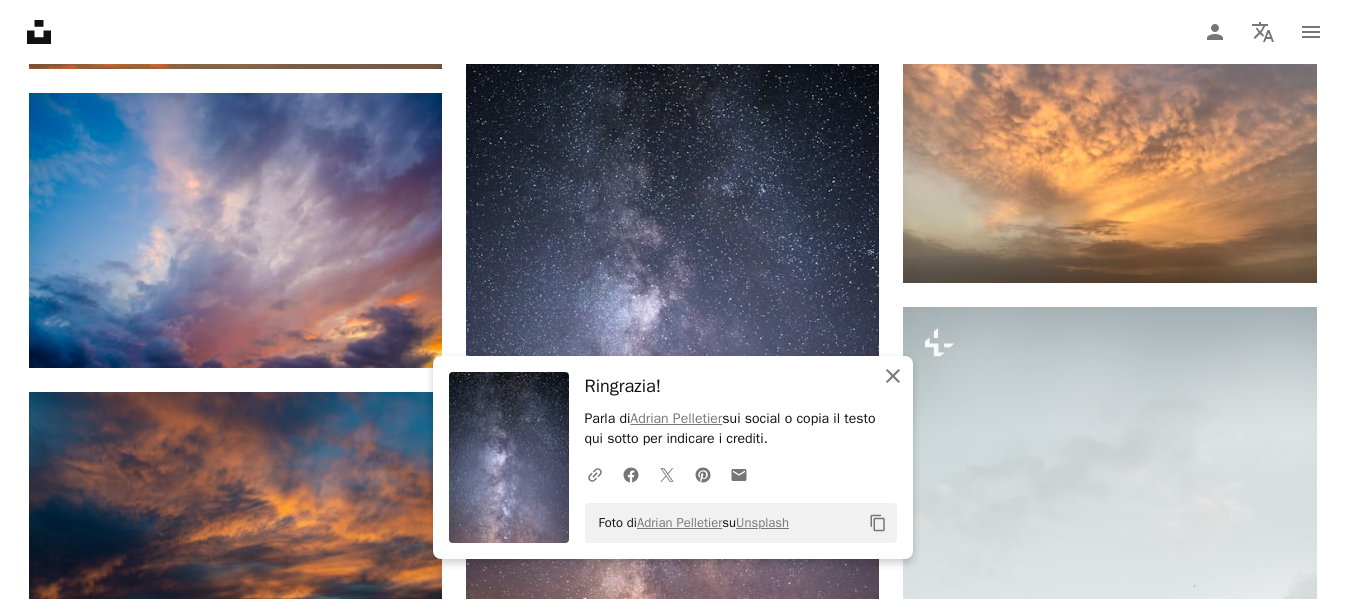 click on "An X shape" 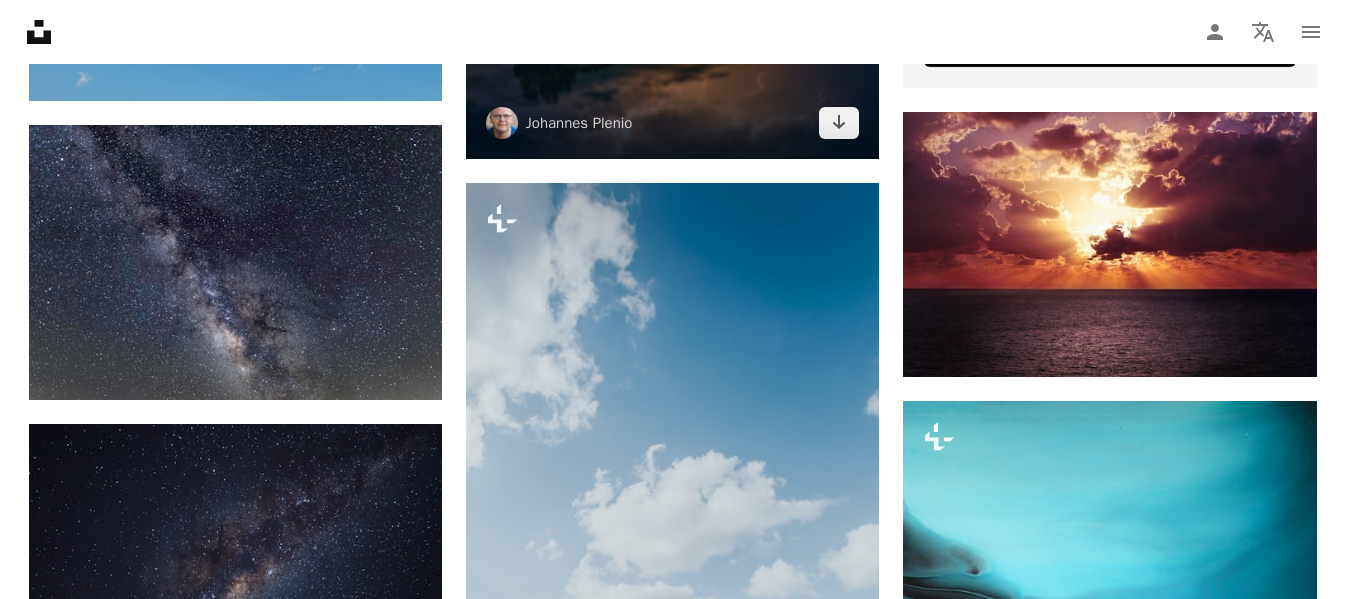 scroll, scrollTop: 7800, scrollLeft: 0, axis: vertical 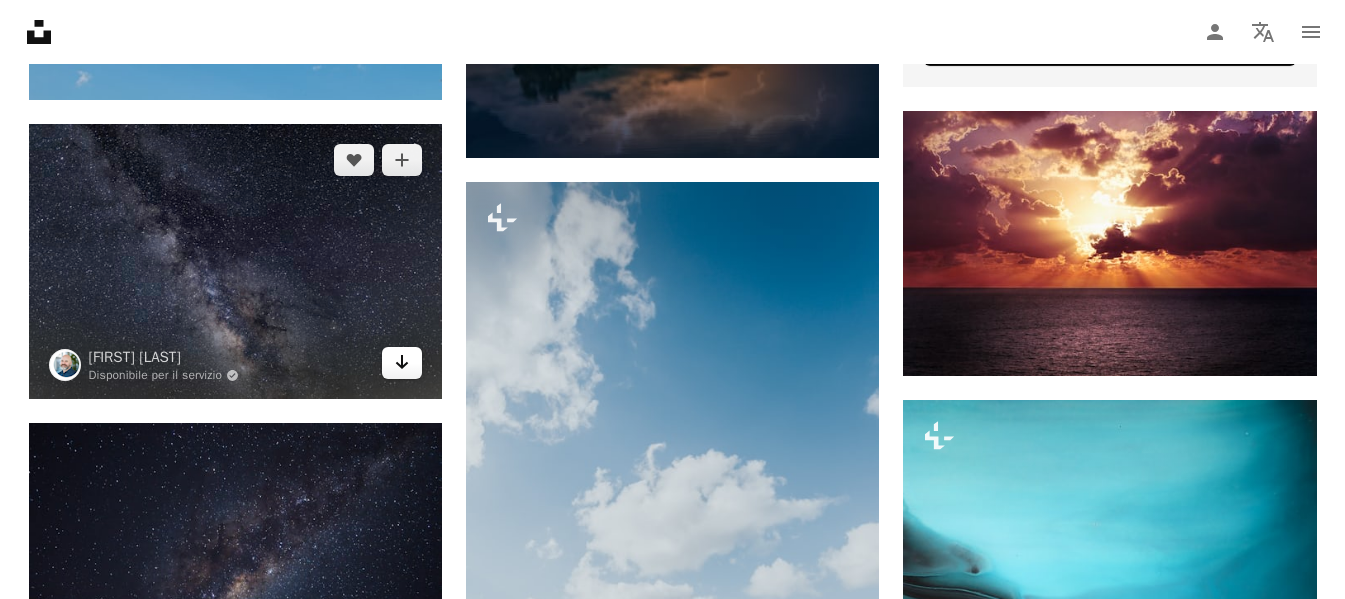click on "Arrow pointing down" 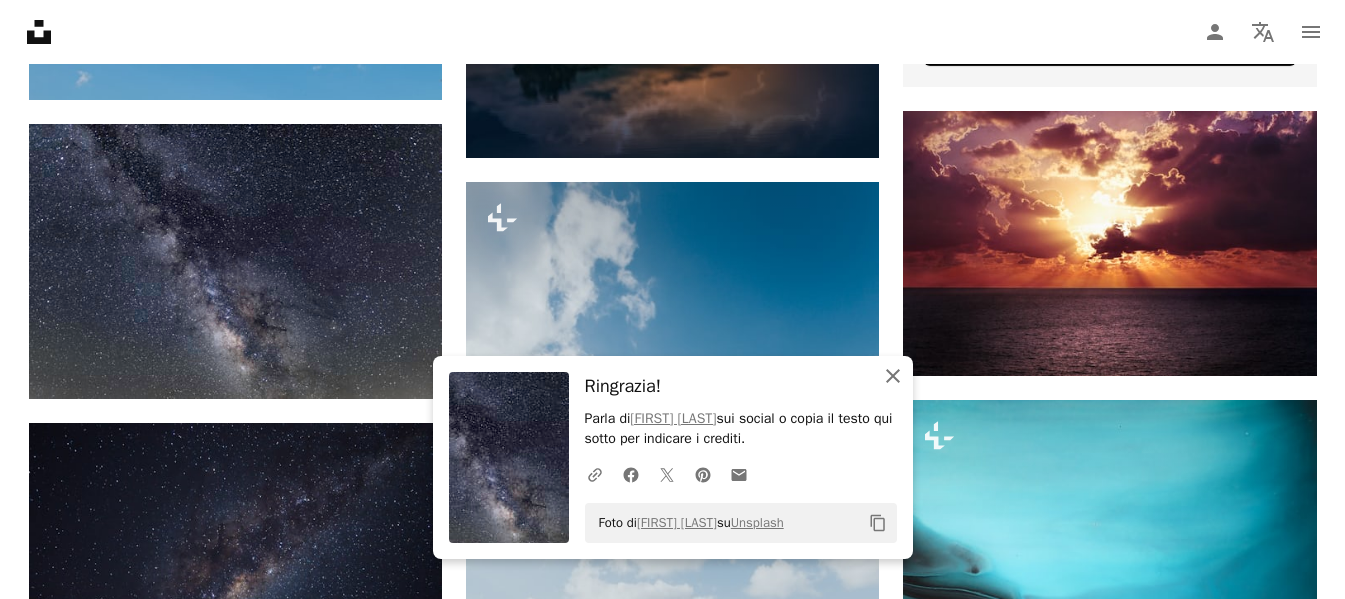 click on "An X shape" 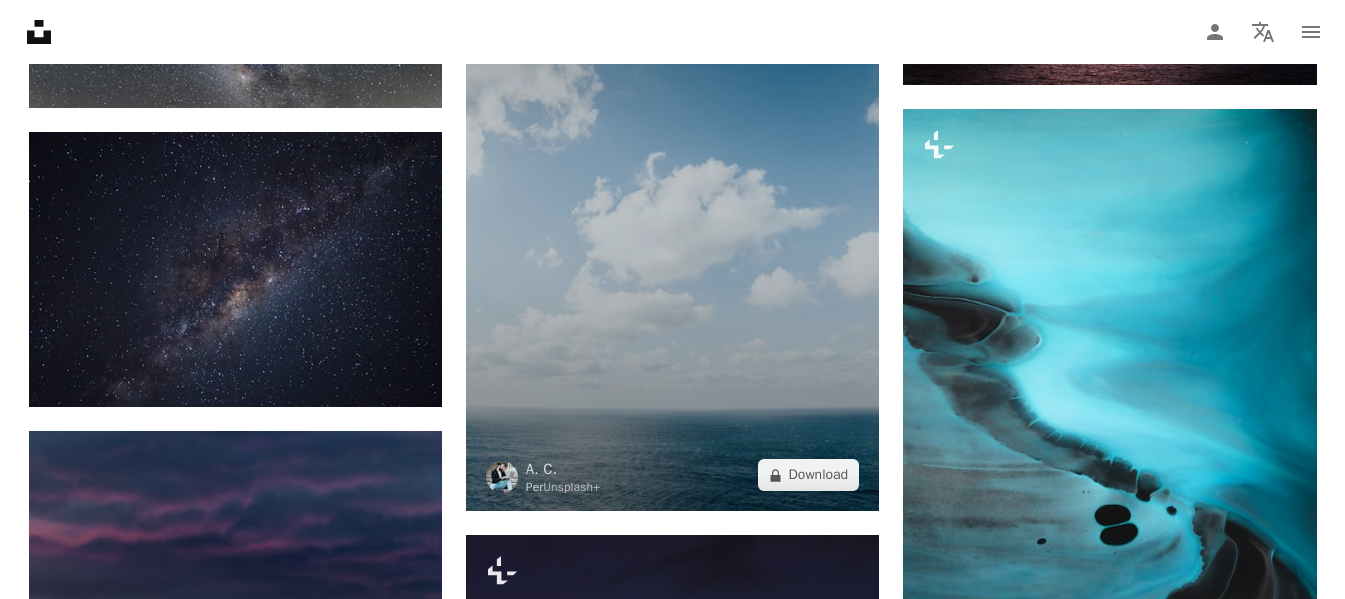 scroll, scrollTop: 8100, scrollLeft: 0, axis: vertical 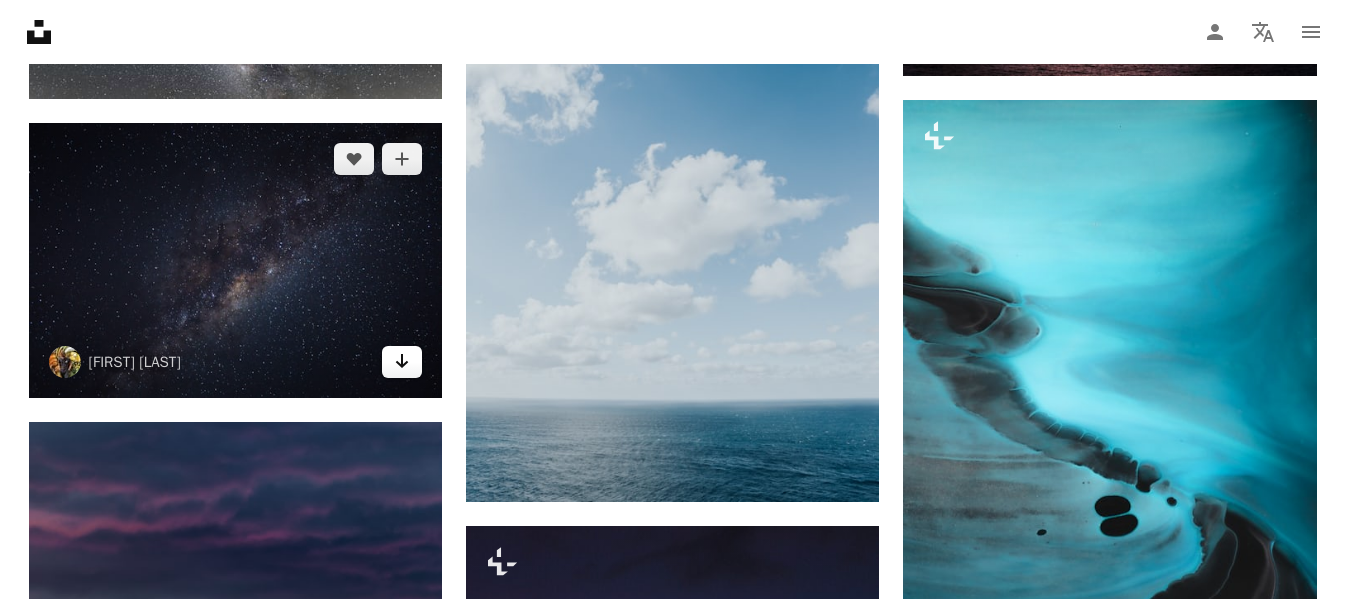 click on "Arrow pointing down" at bounding box center (402, 362) 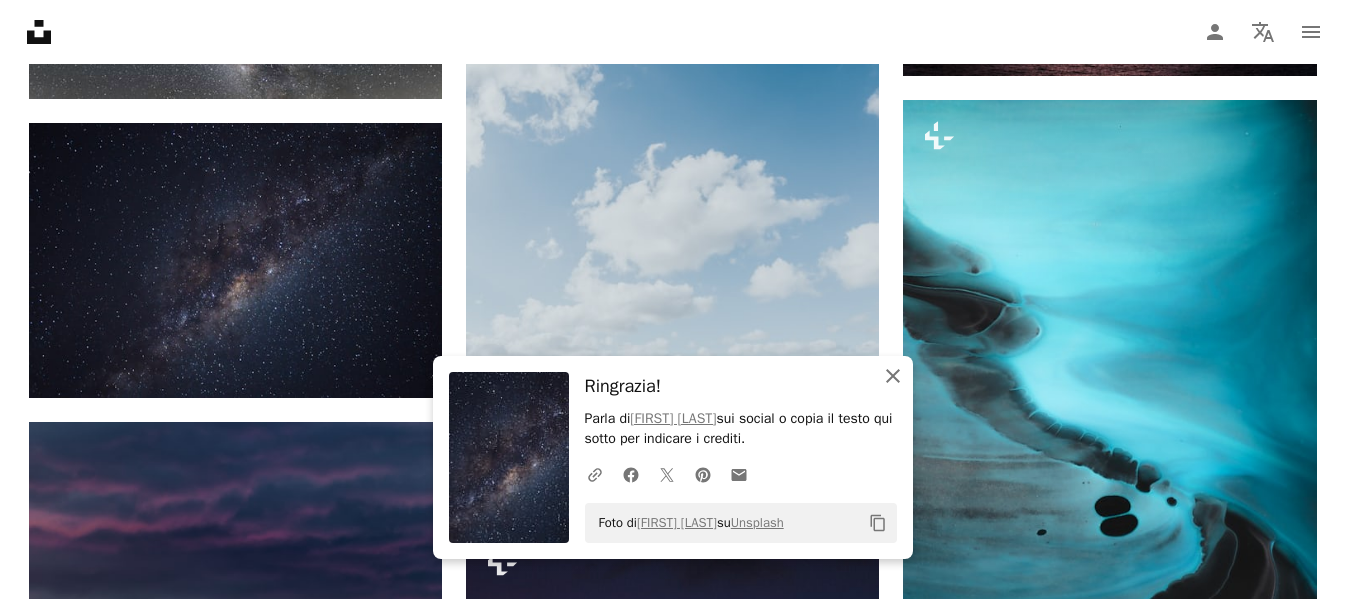 click 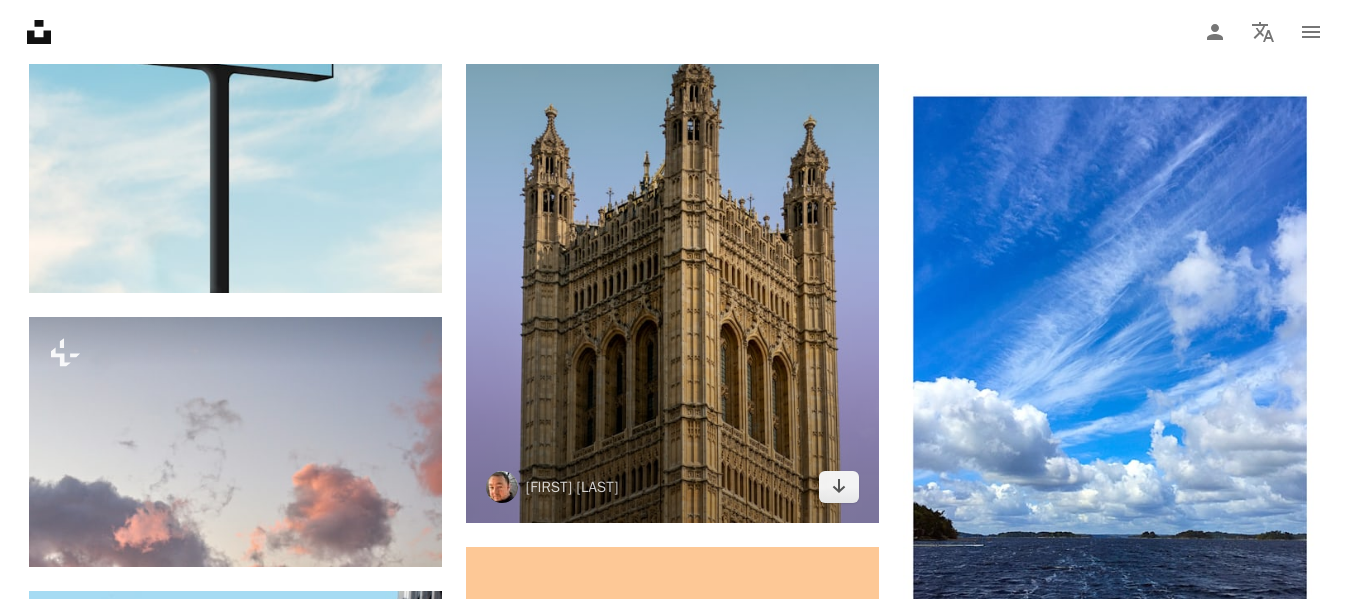 scroll, scrollTop: 14100, scrollLeft: 0, axis: vertical 